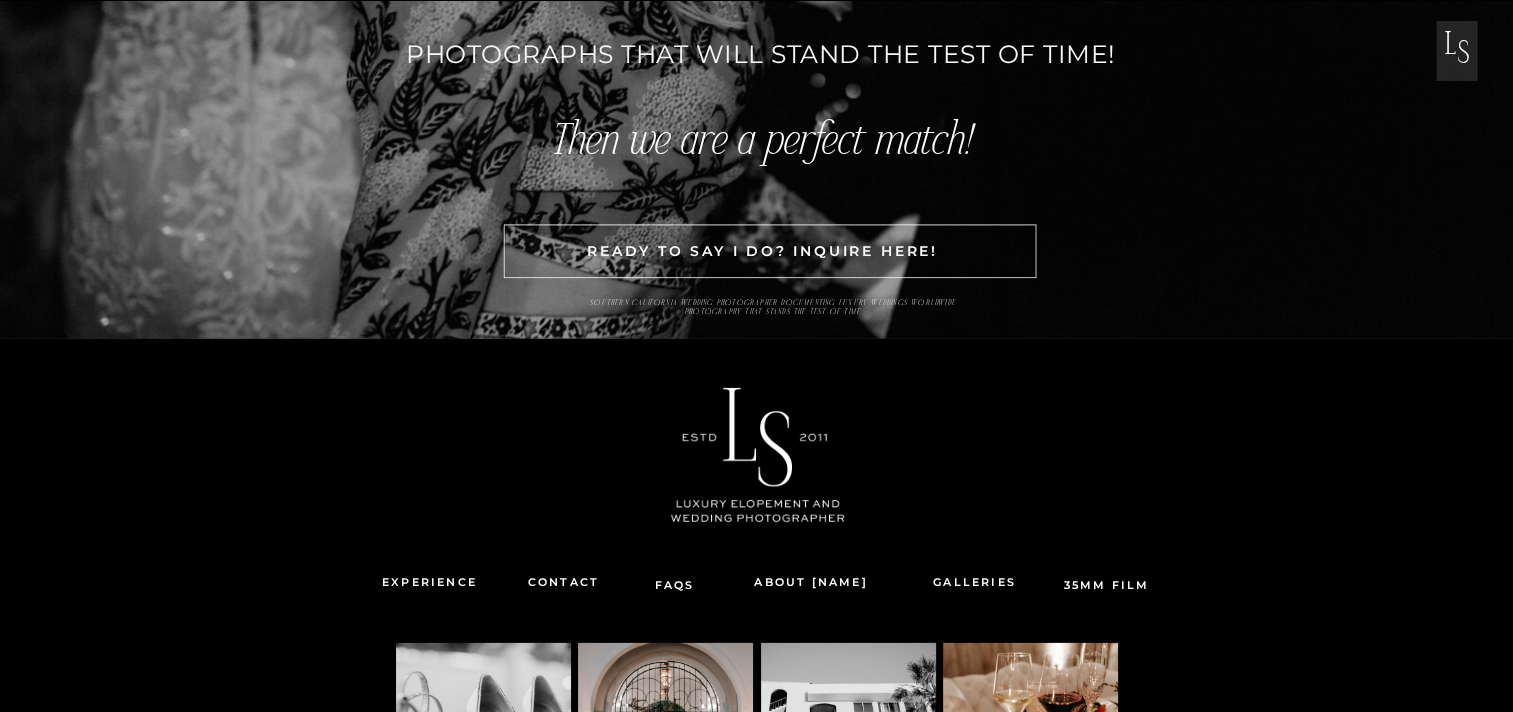 scroll, scrollTop: 6044, scrollLeft: 0, axis: vertical 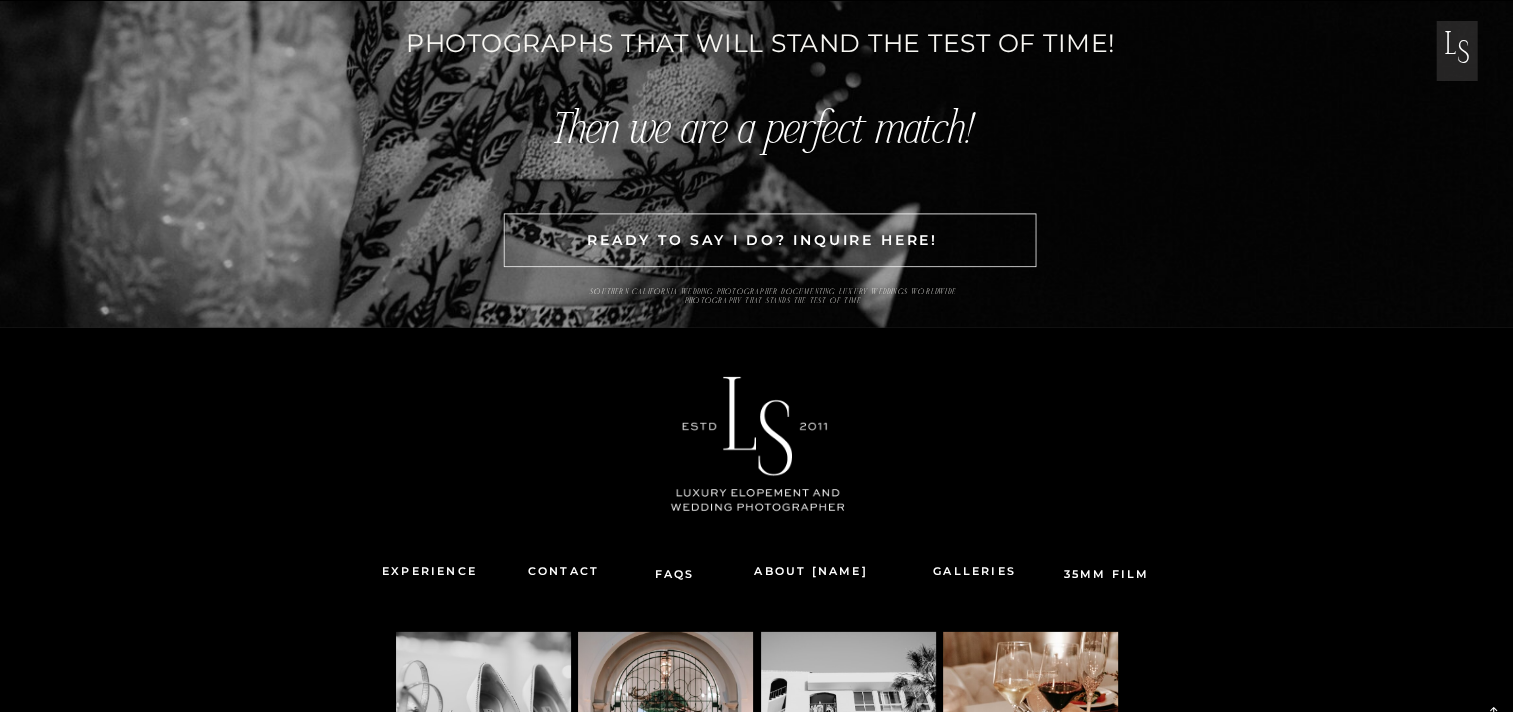 click on "FAQS" at bounding box center [681, 571] 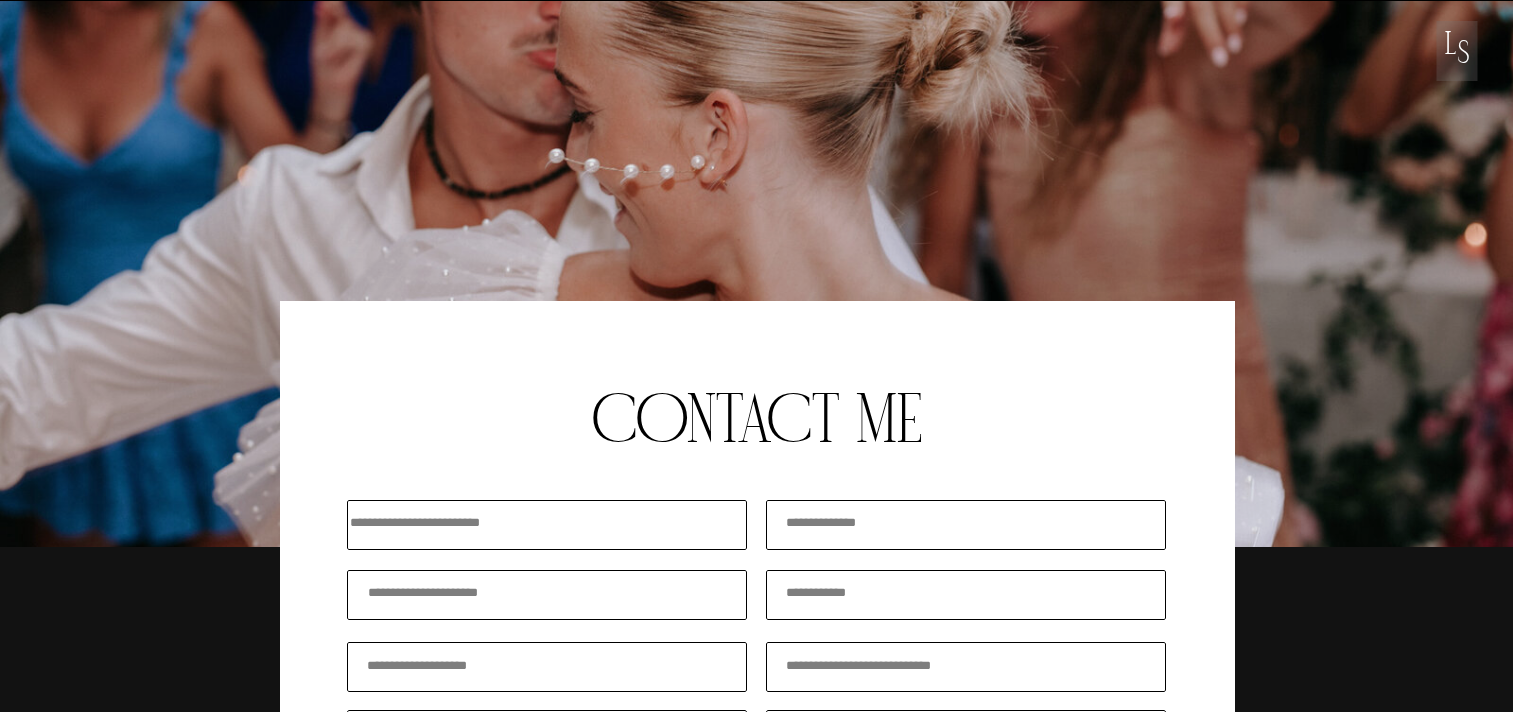 scroll, scrollTop: 0, scrollLeft: 0, axis: both 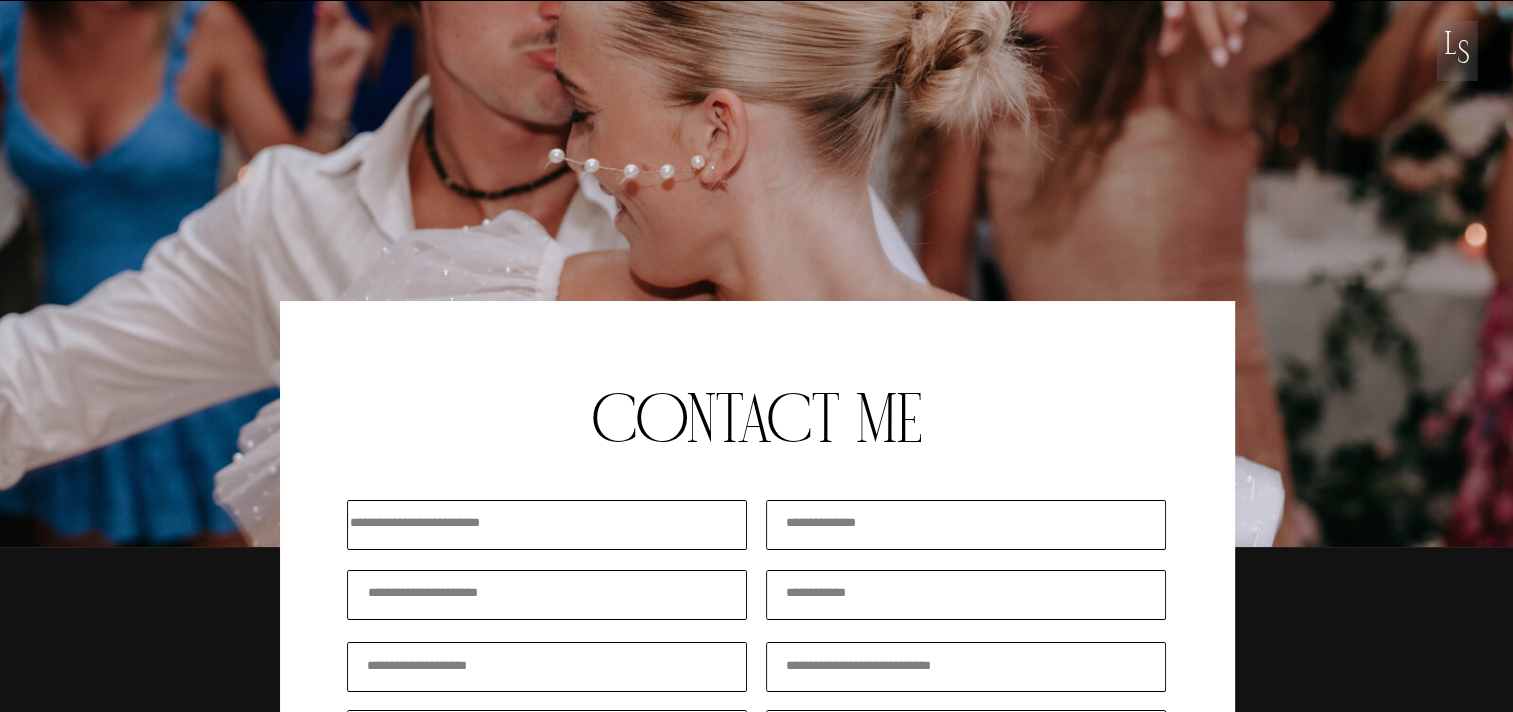 click at bounding box center [540, 525] 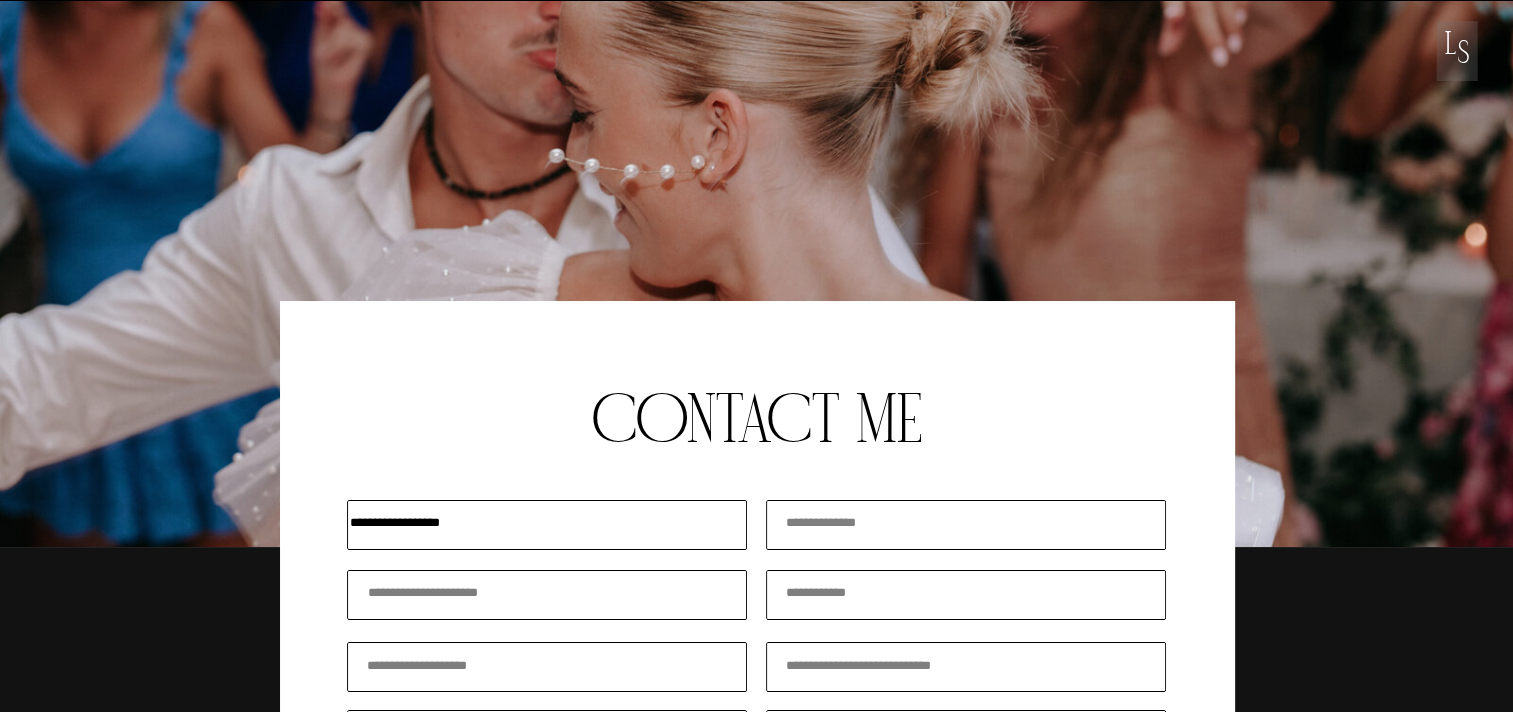 type on "**********" 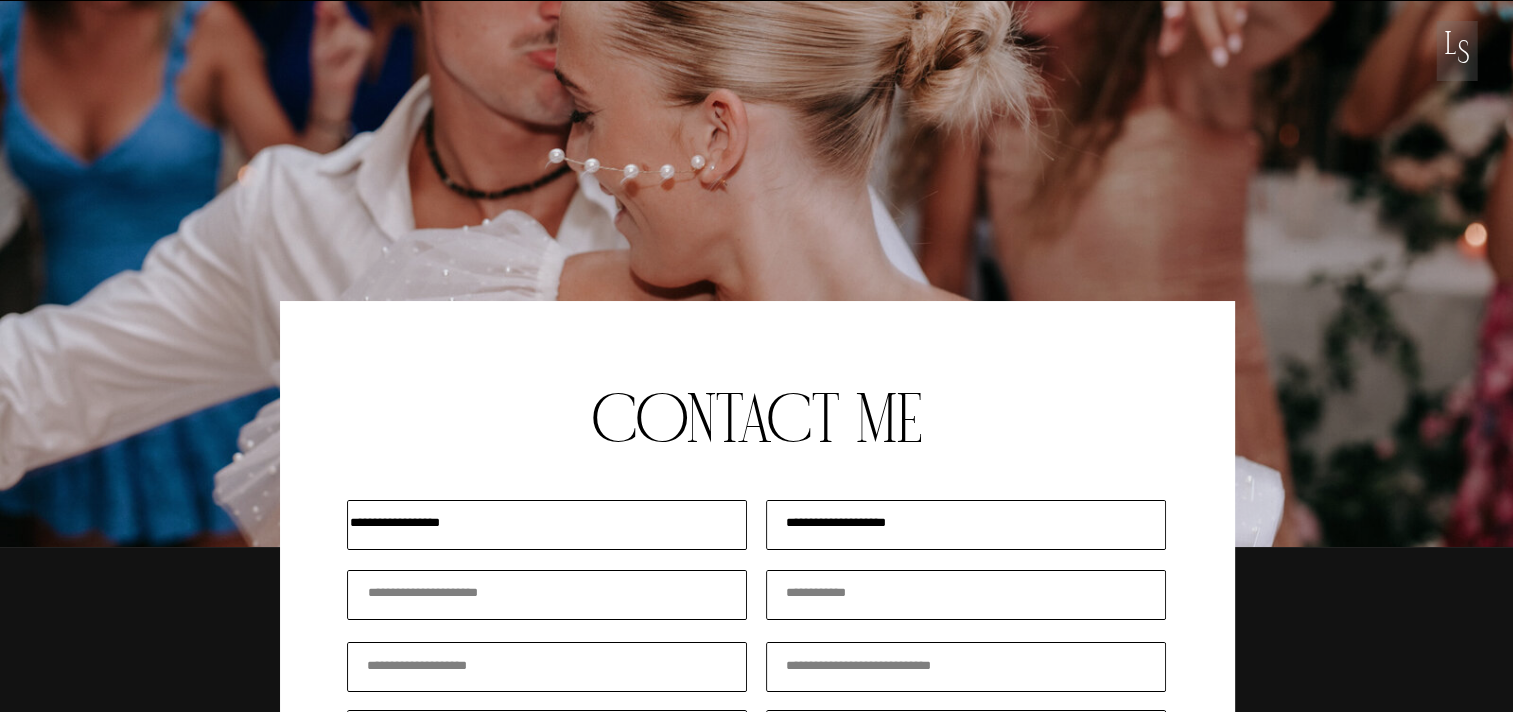 type on "**********" 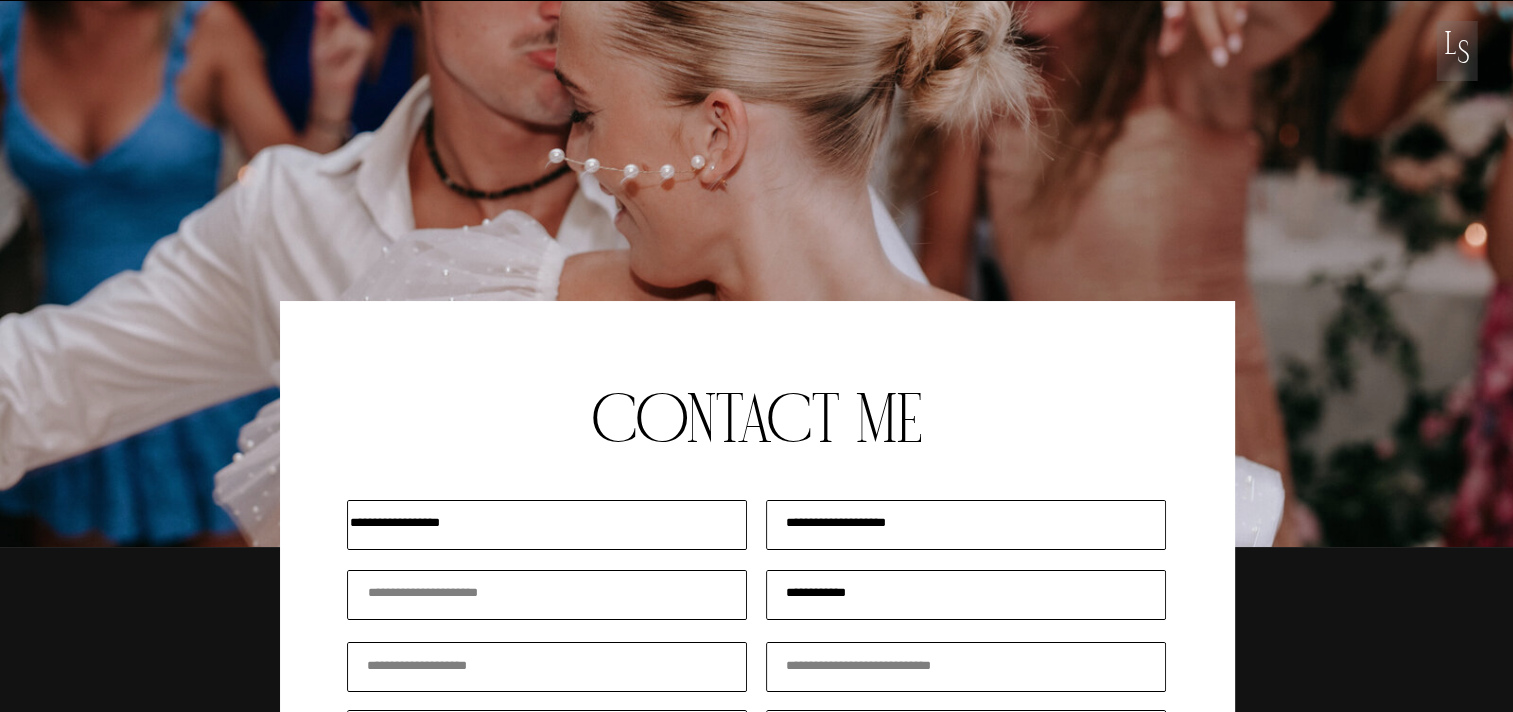 type on "**********" 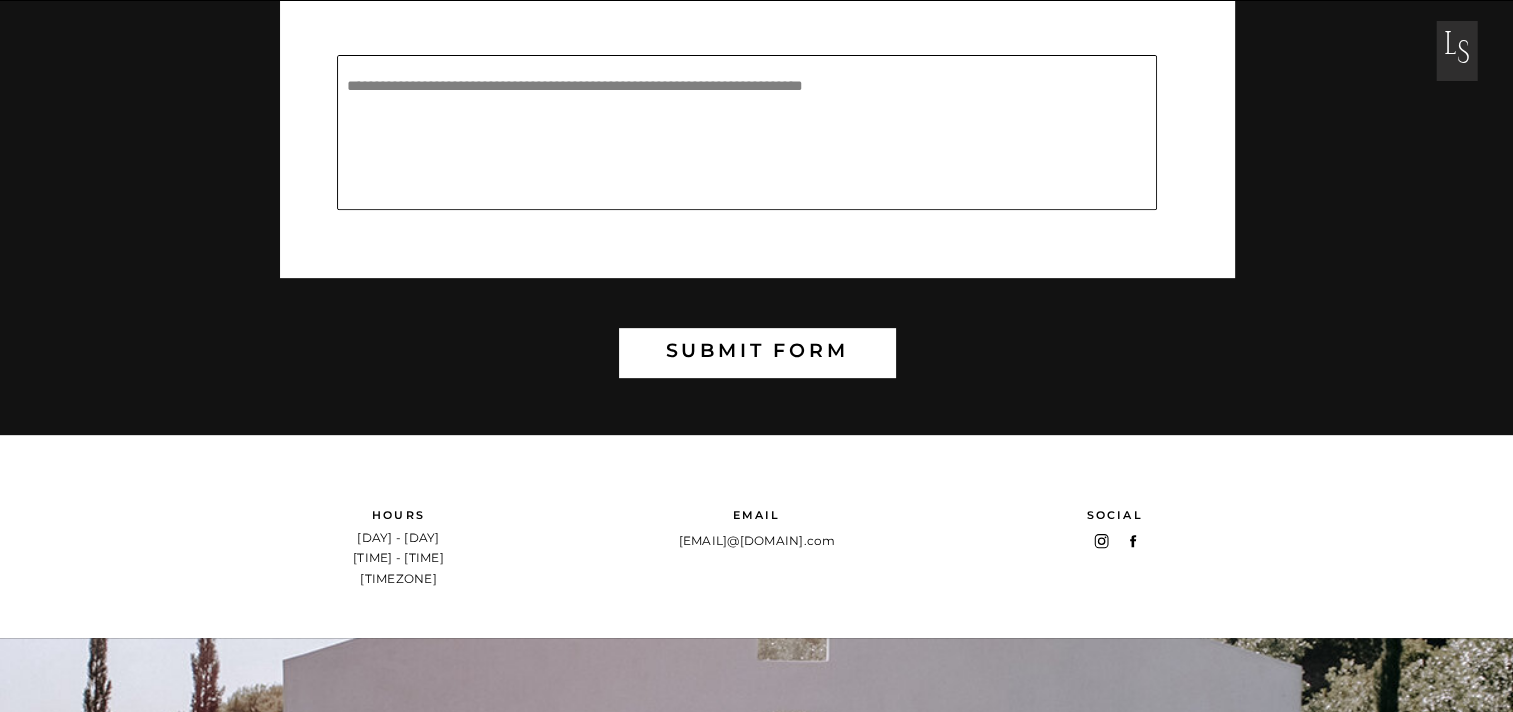 type on "**********" 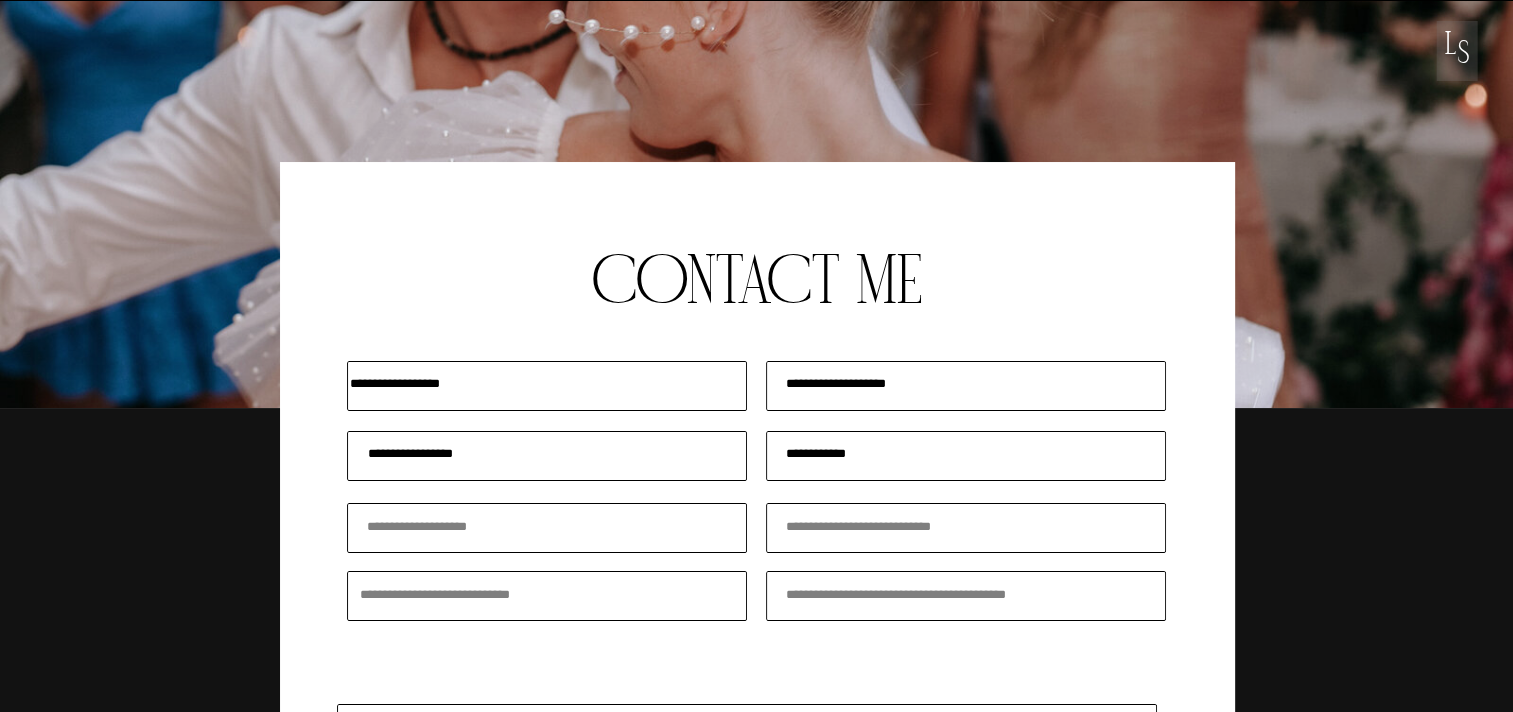 scroll, scrollTop: 133, scrollLeft: 0, axis: vertical 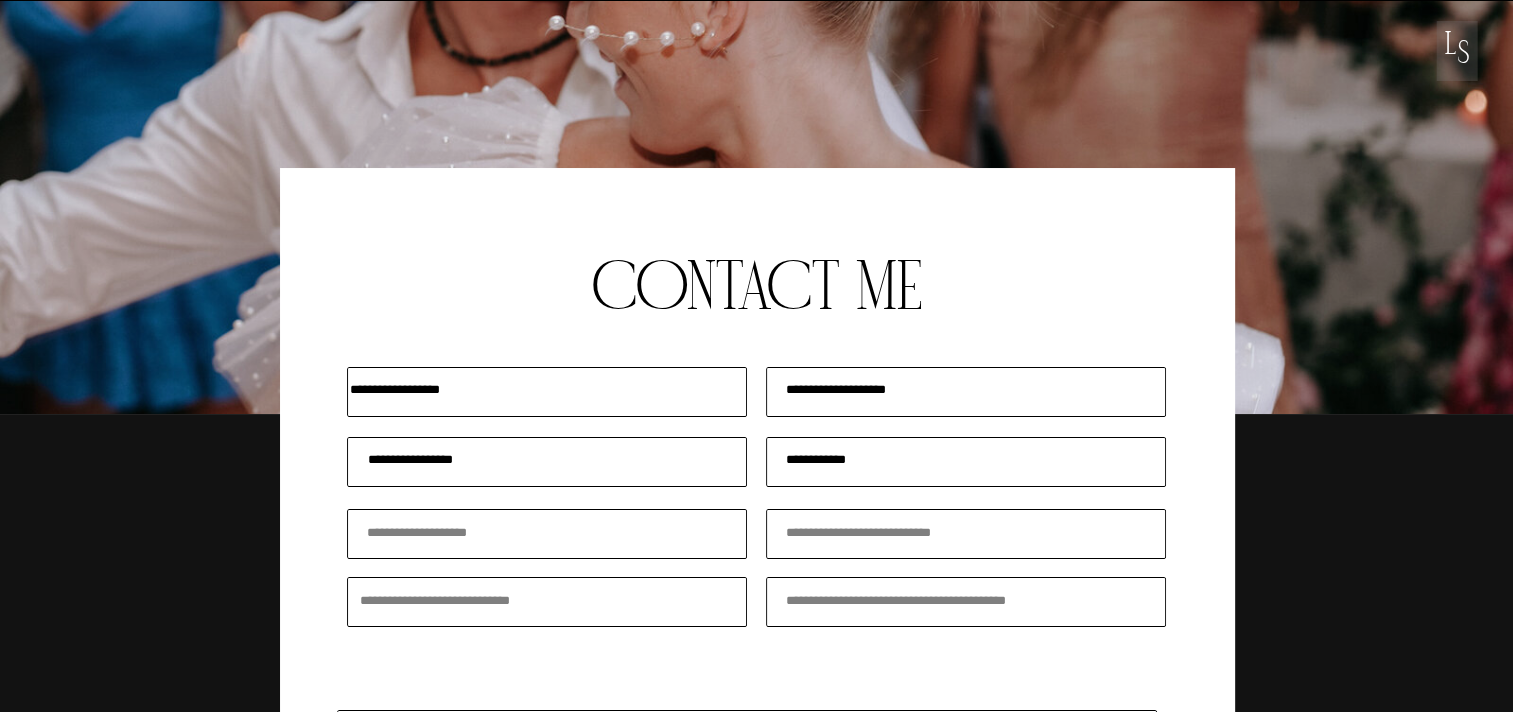 click at bounding box center (966, 535) 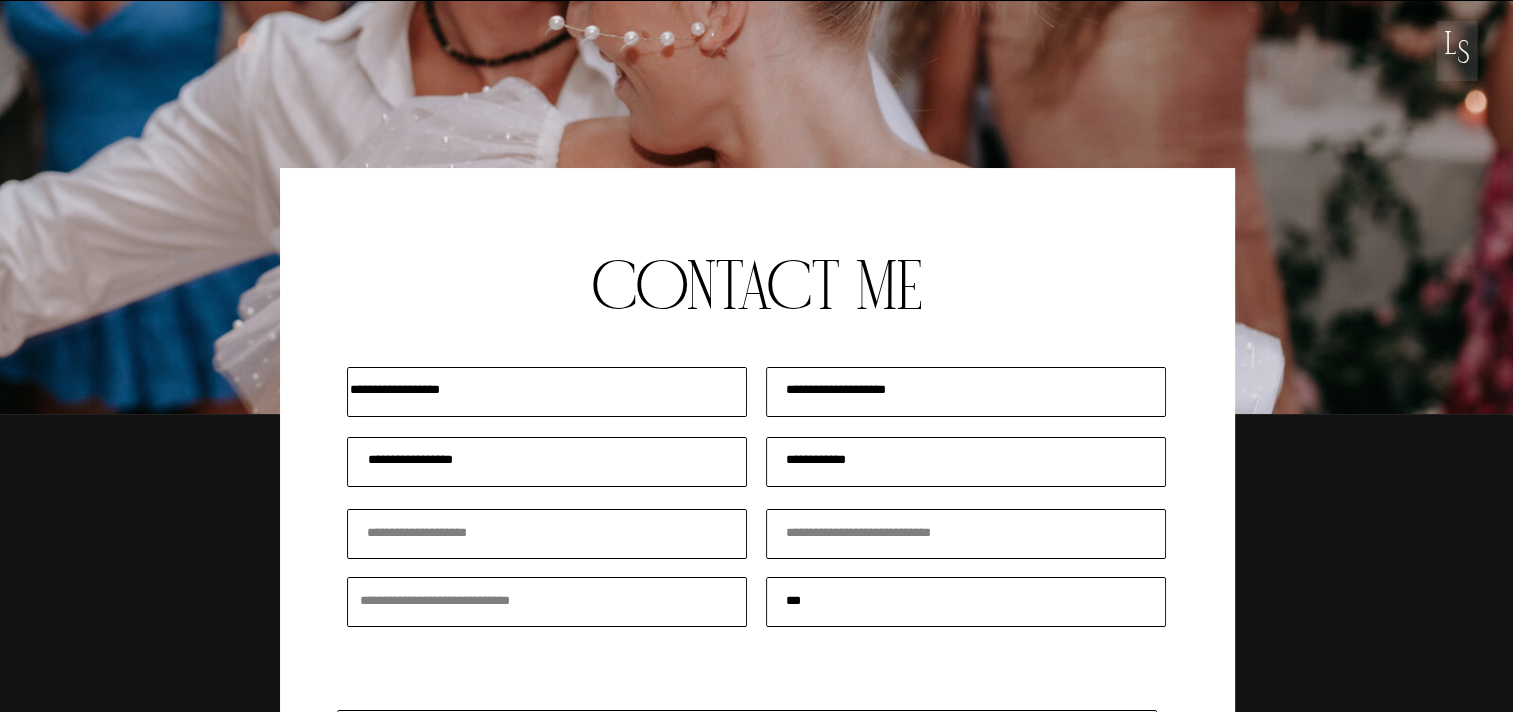 type on "***" 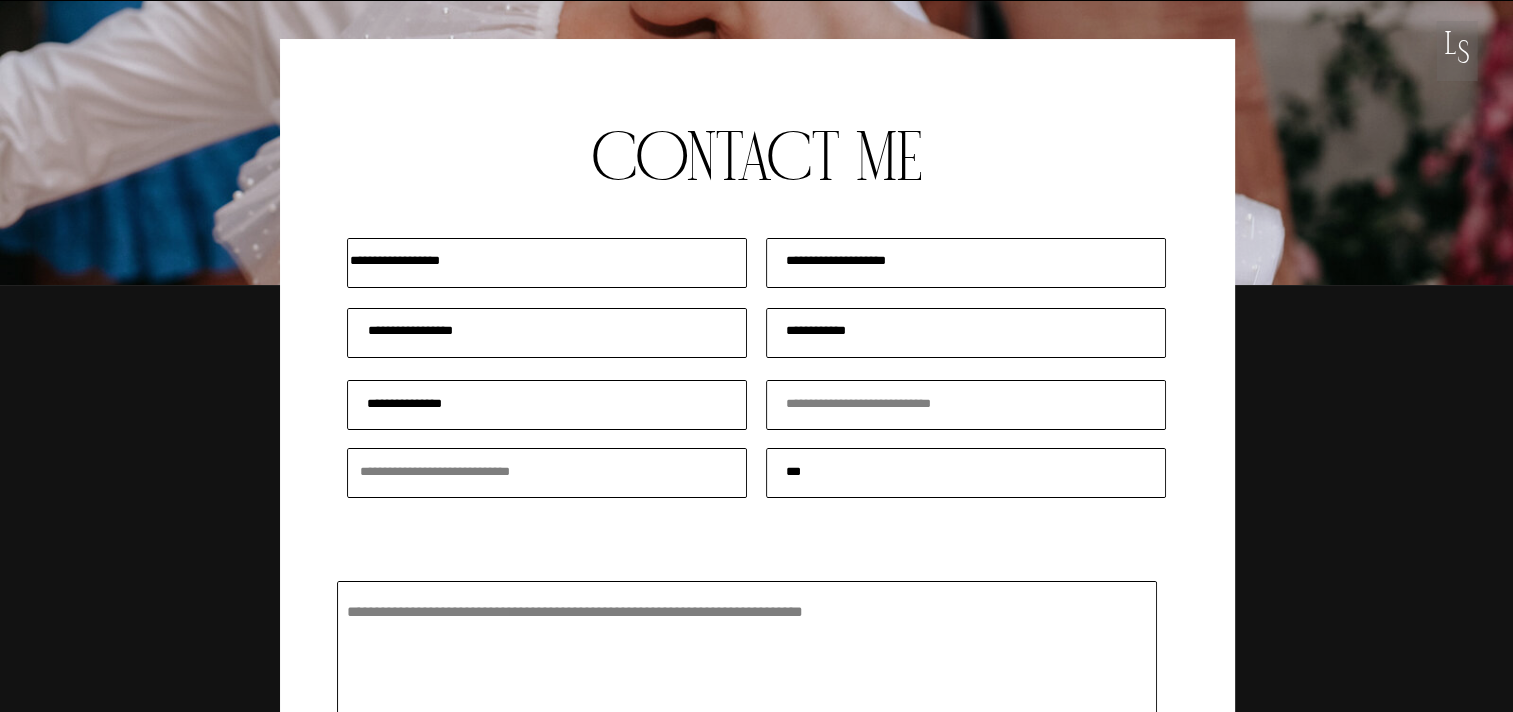 scroll, scrollTop: 245, scrollLeft: 0, axis: vertical 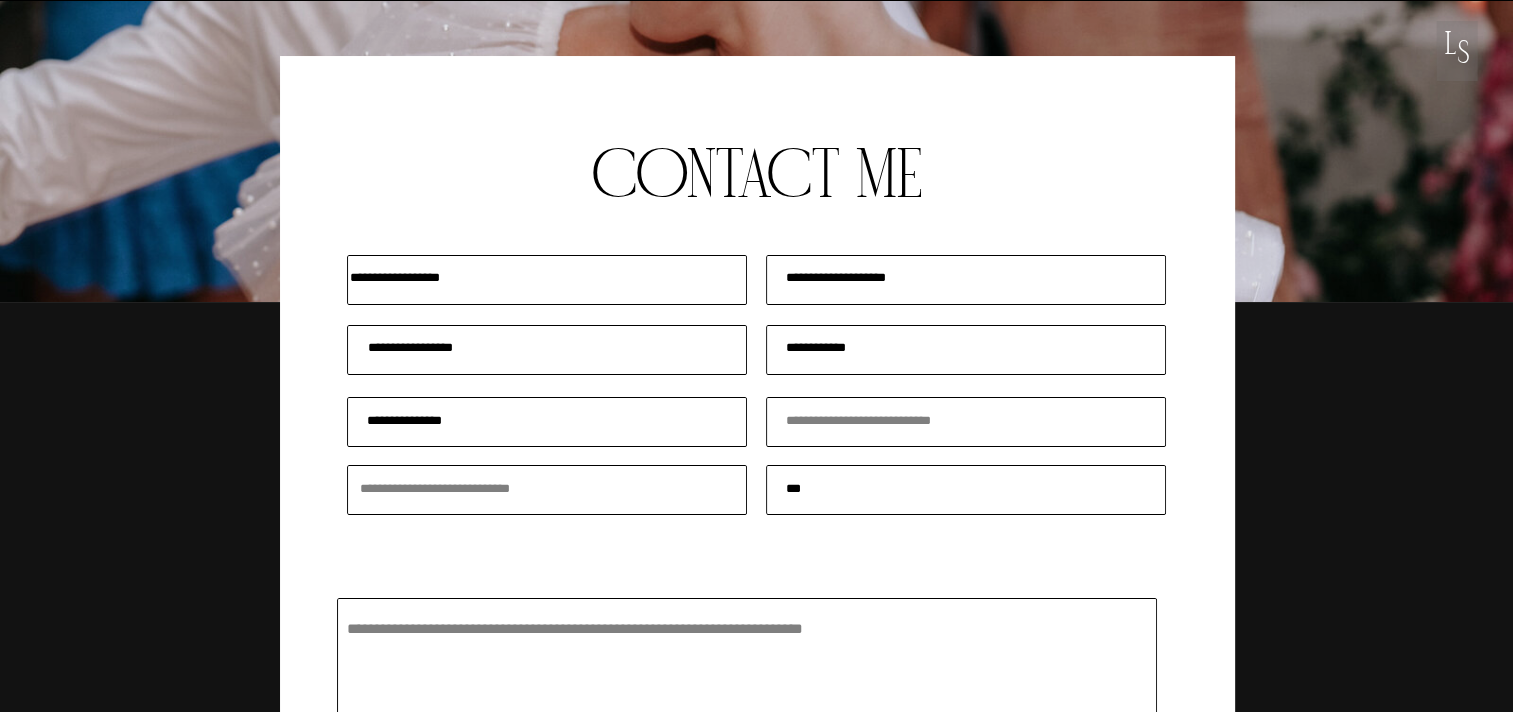 type on "**********" 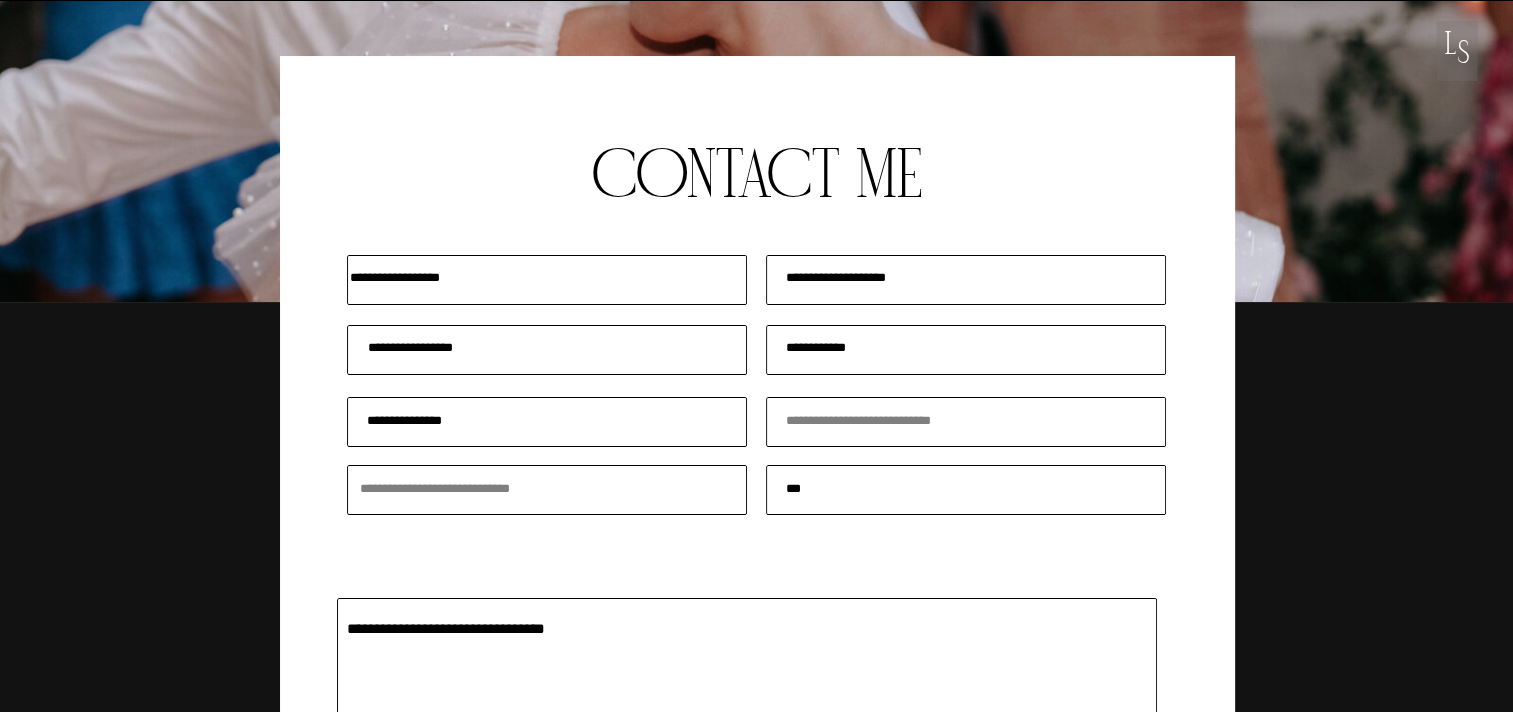 click on "**********" at bounding box center (739, 683) 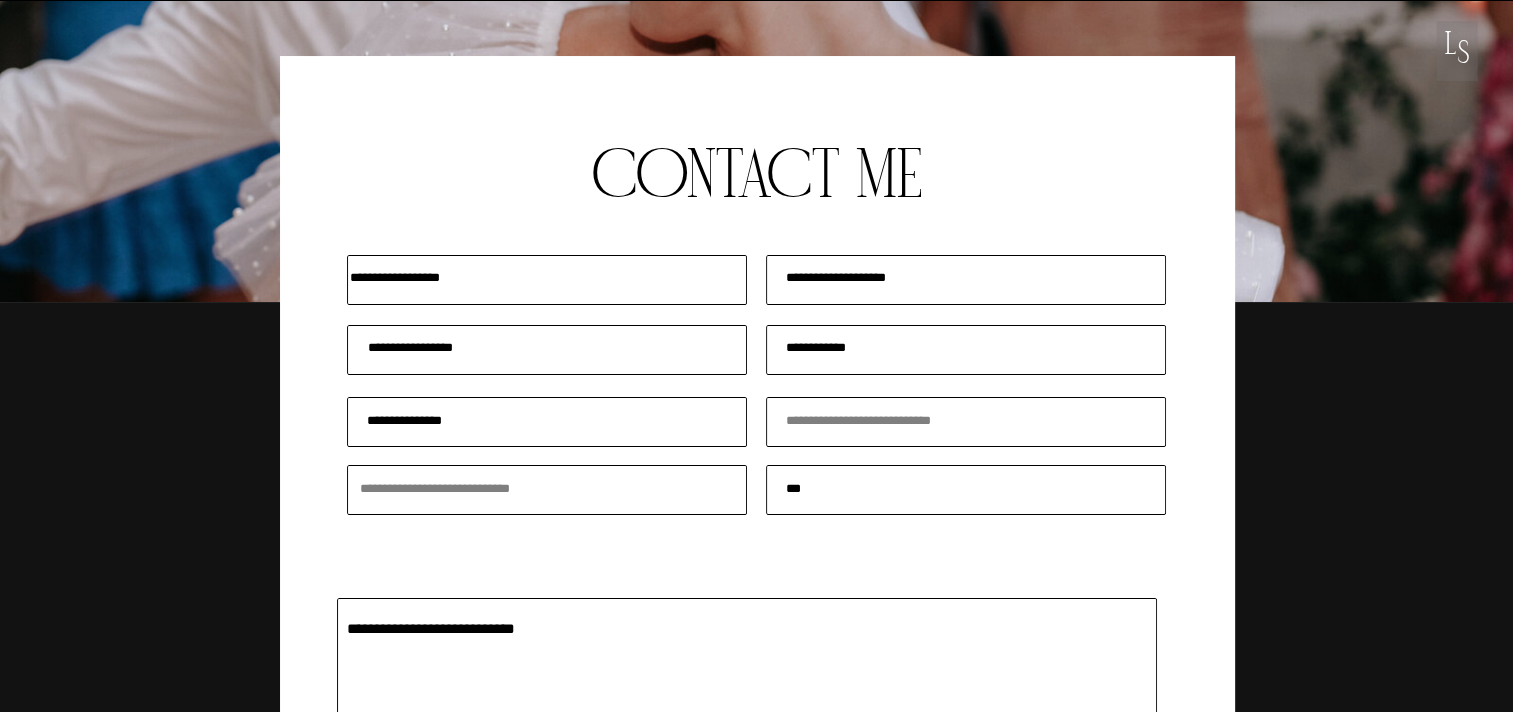 click on "**********" at bounding box center [739, 683] 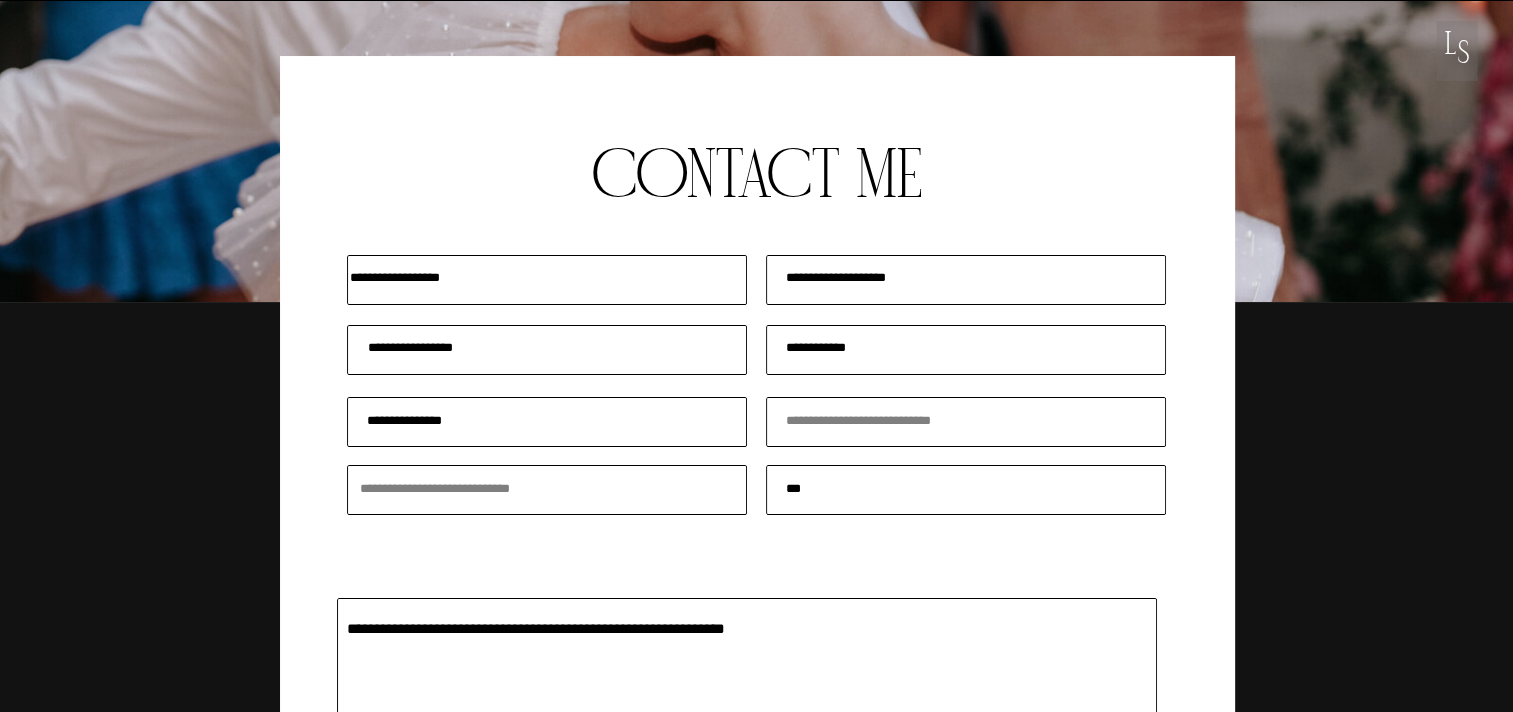 click on "**********" at bounding box center (739, 683) 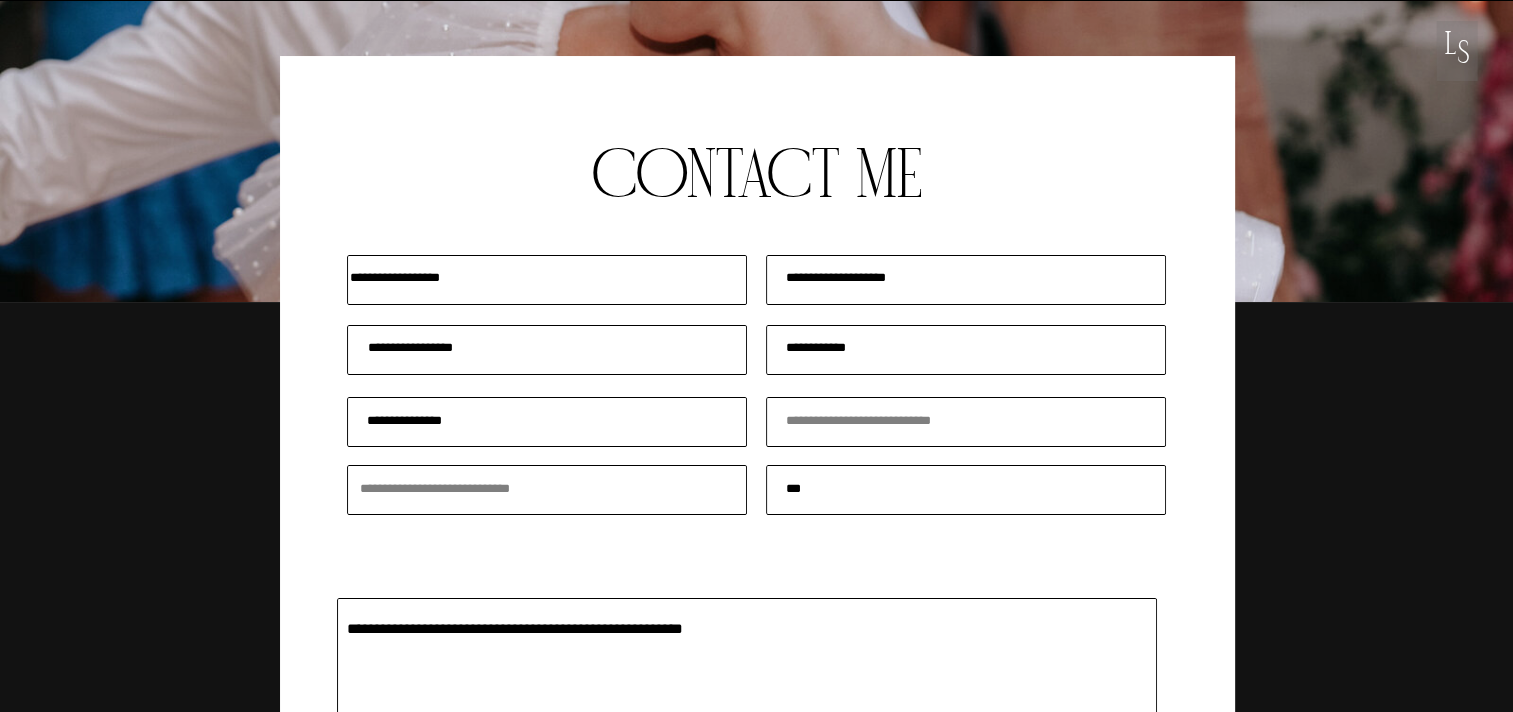 click at bounding box center (747, 675) 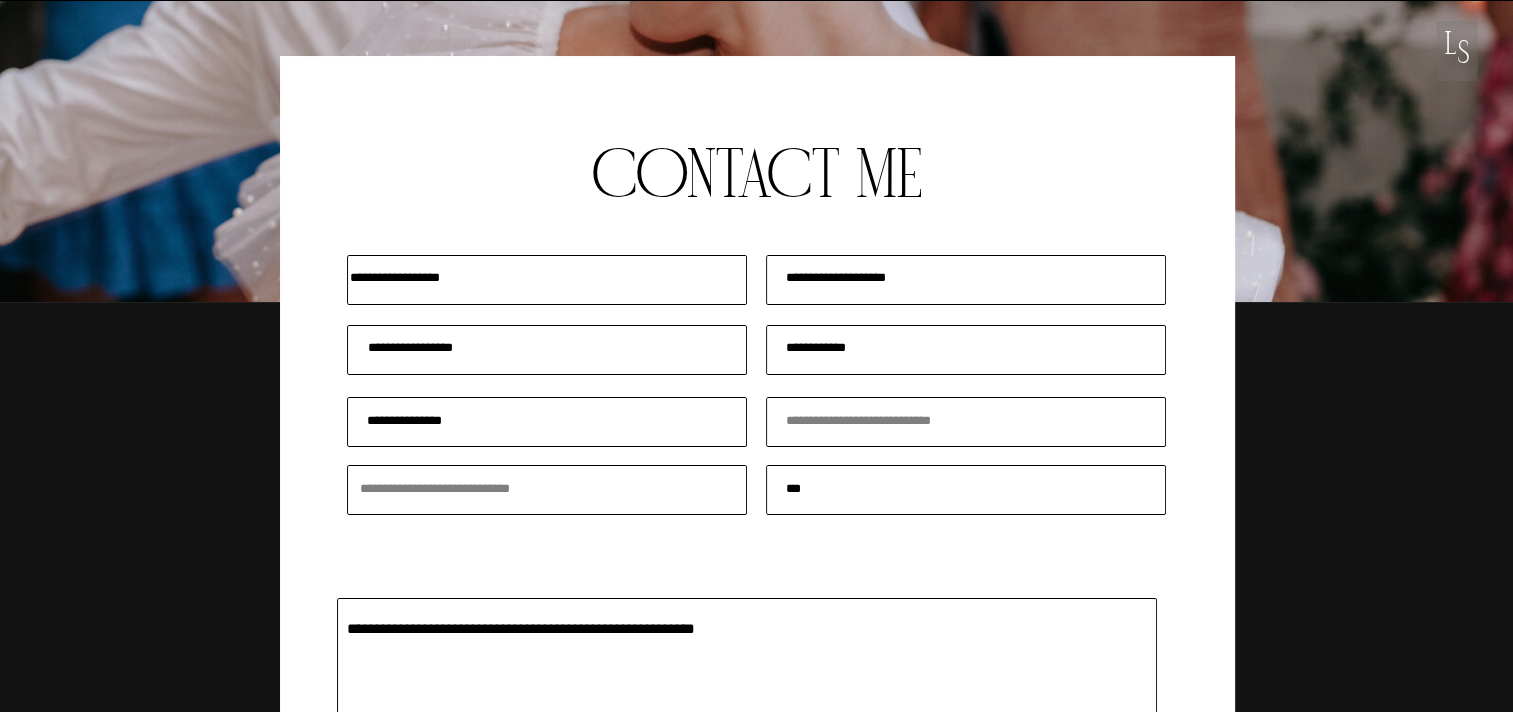 click on "**********" at bounding box center (739, 683) 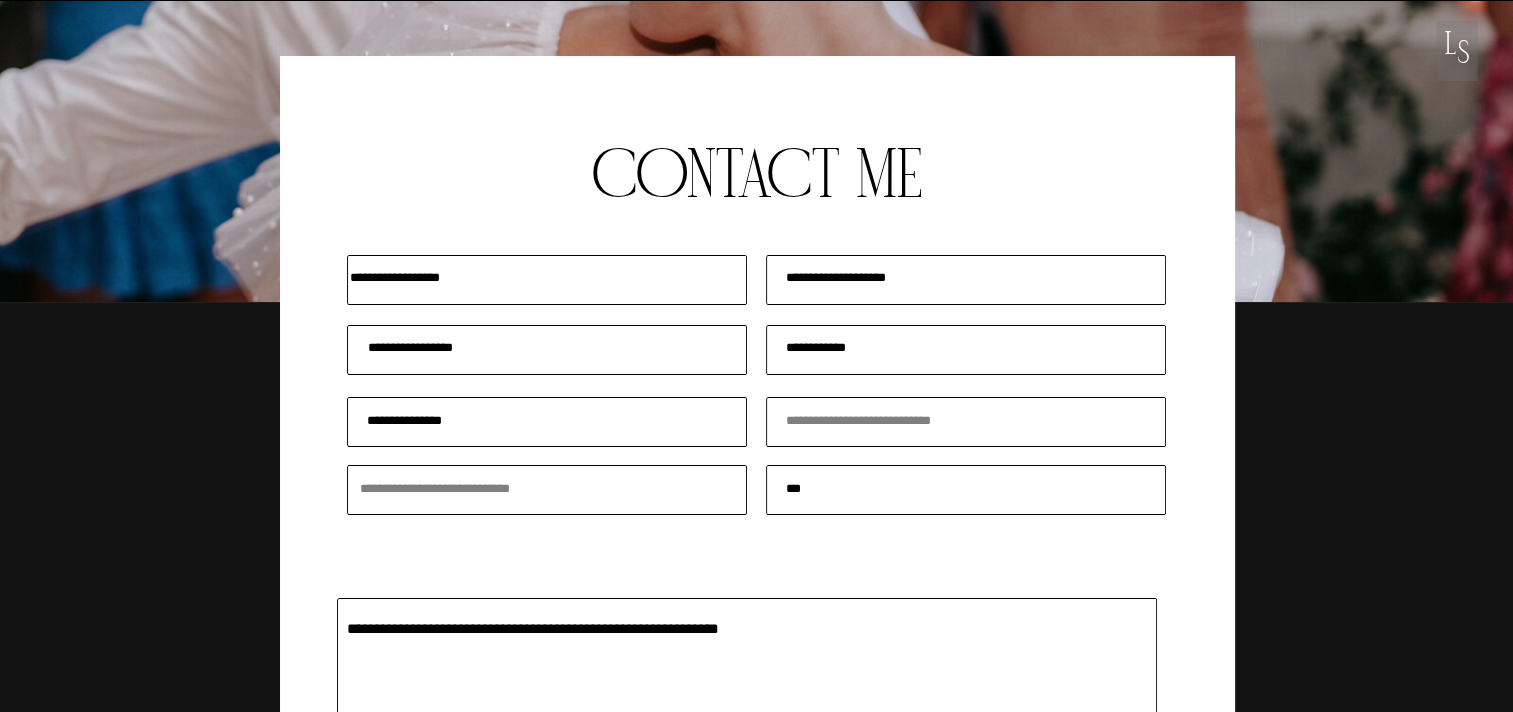 drag, startPoint x: 908, startPoint y: 635, endPoint x: 867, endPoint y: 630, distance: 41.303753 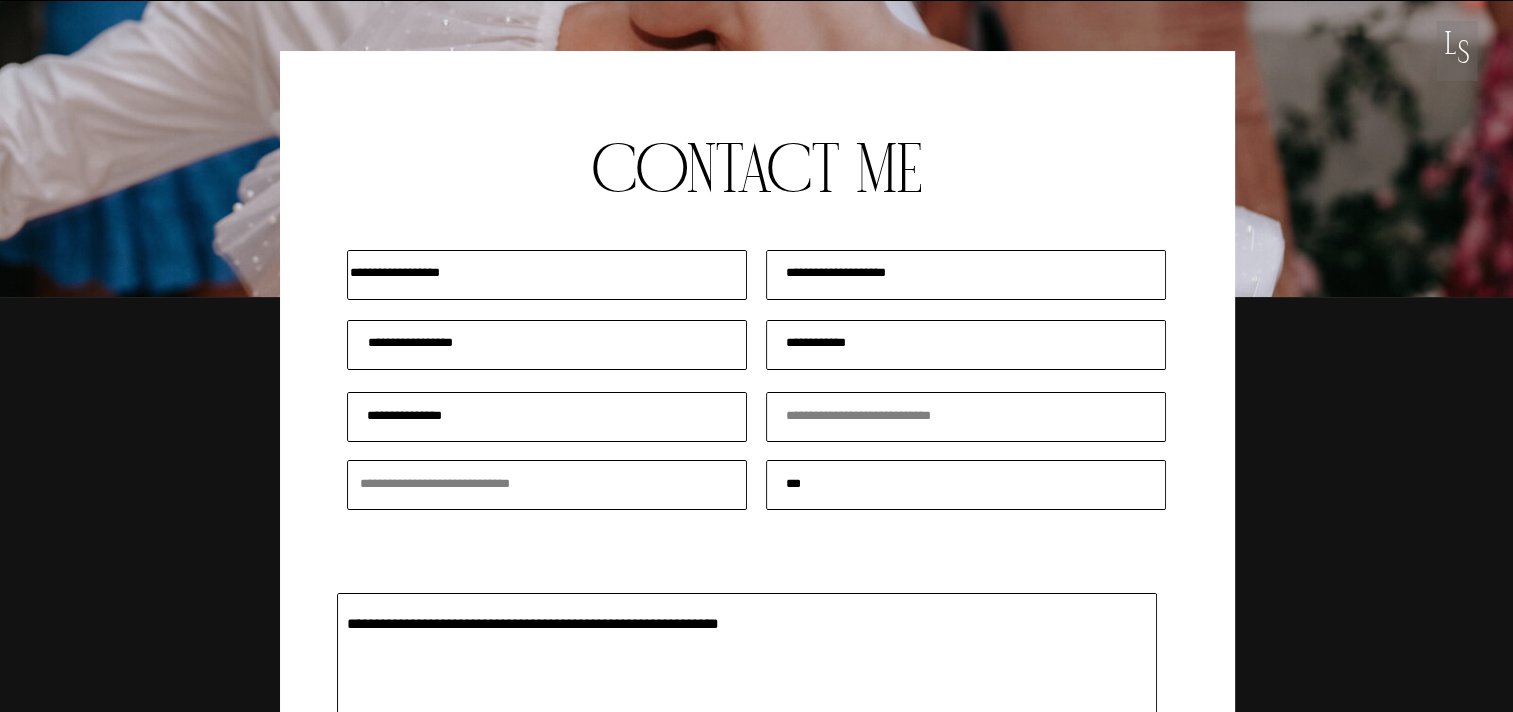 scroll, scrollTop: 205, scrollLeft: 0, axis: vertical 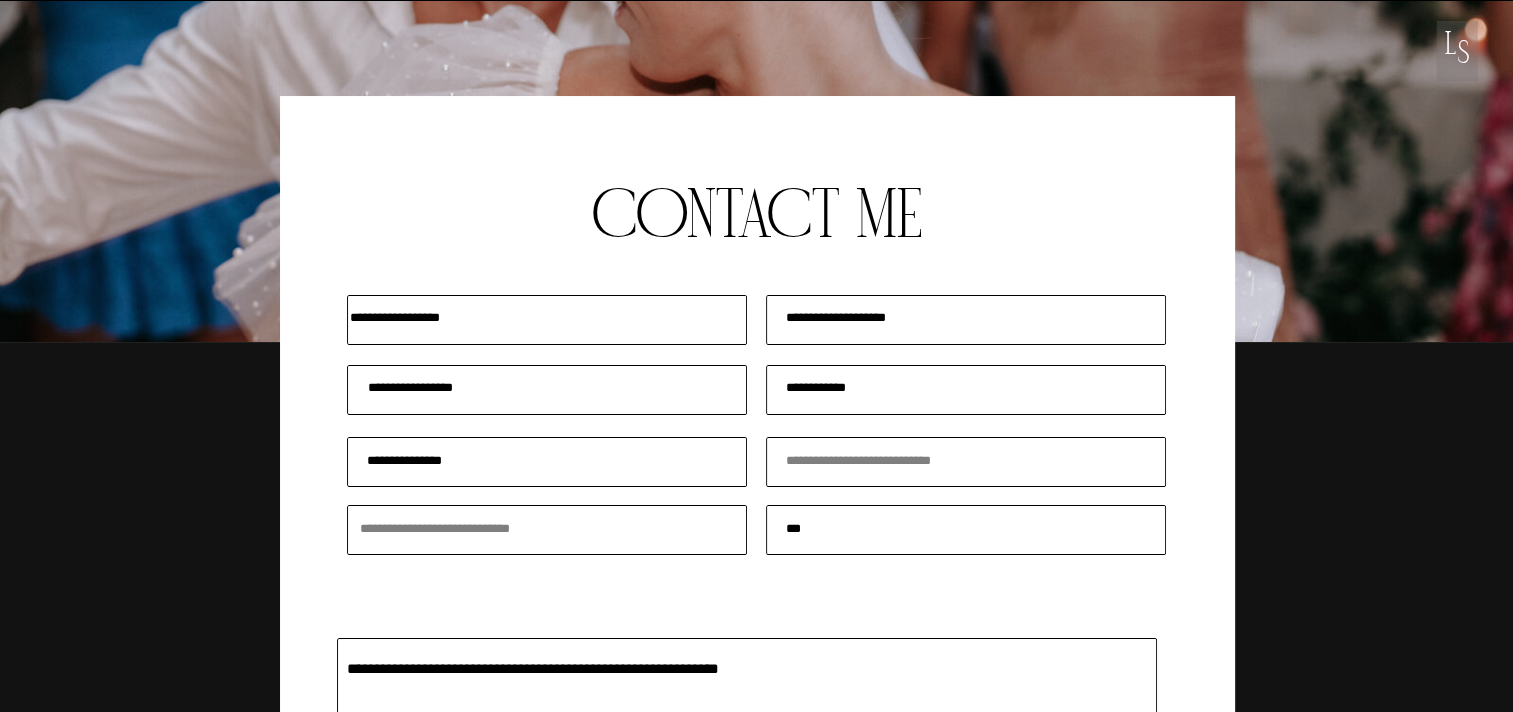 type on "**********" 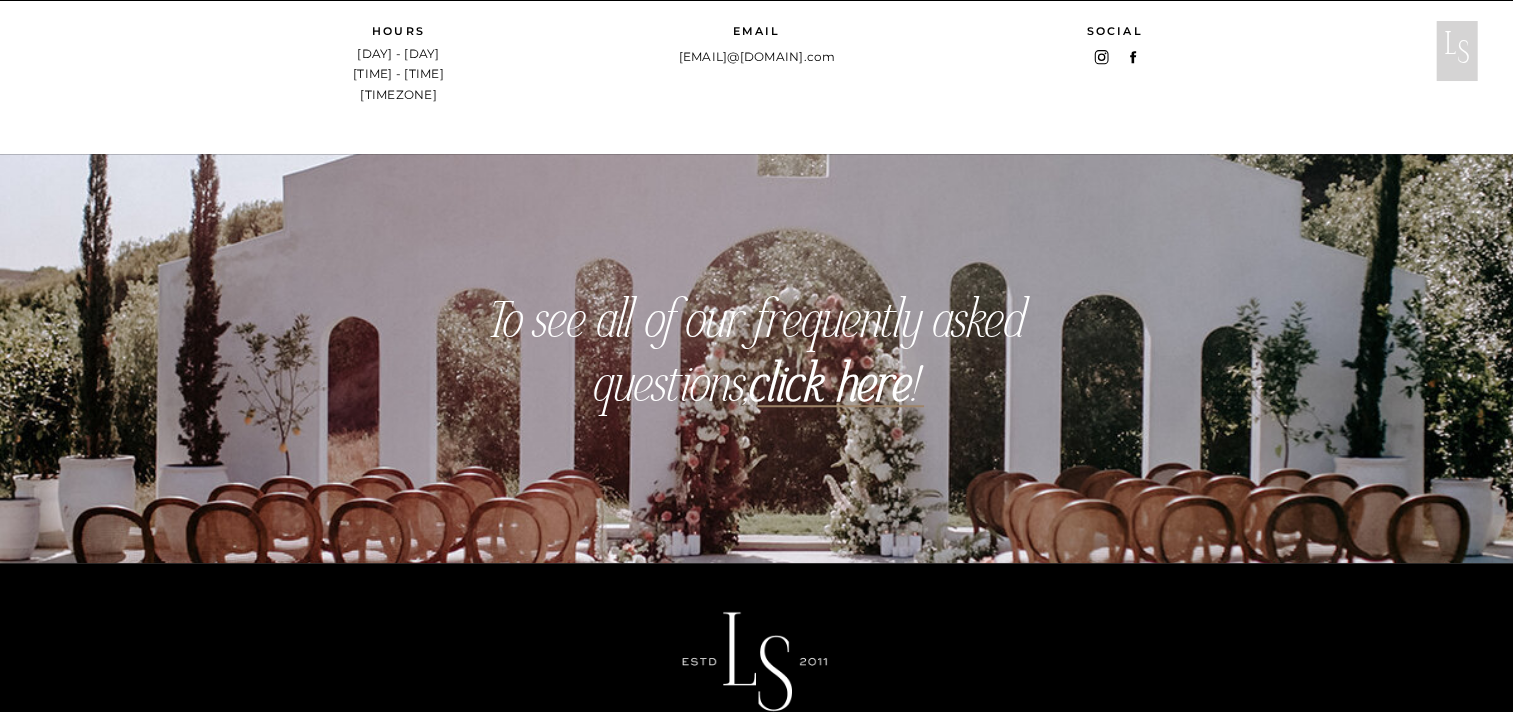 scroll, scrollTop: 1266, scrollLeft: 0, axis: vertical 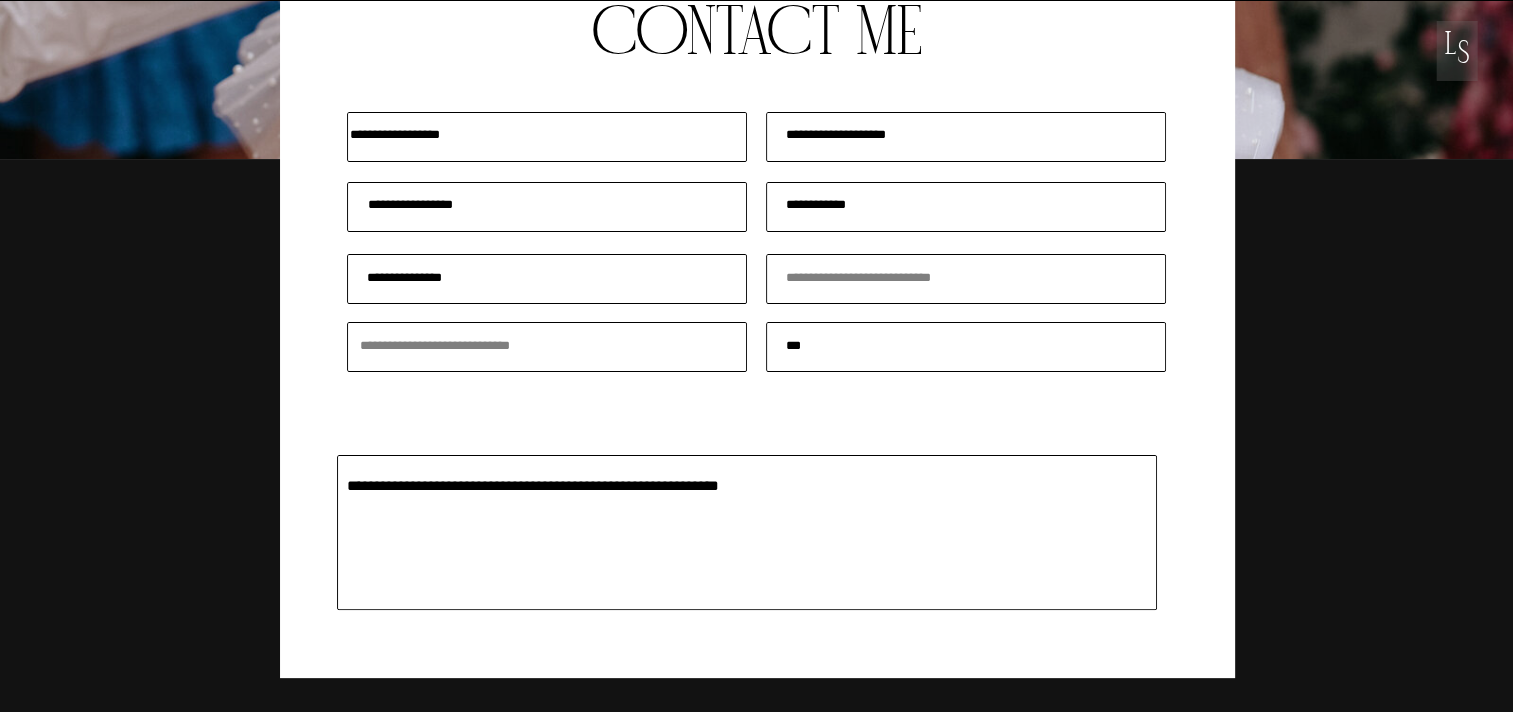 click on "**********" at bounding box center [966, 207] 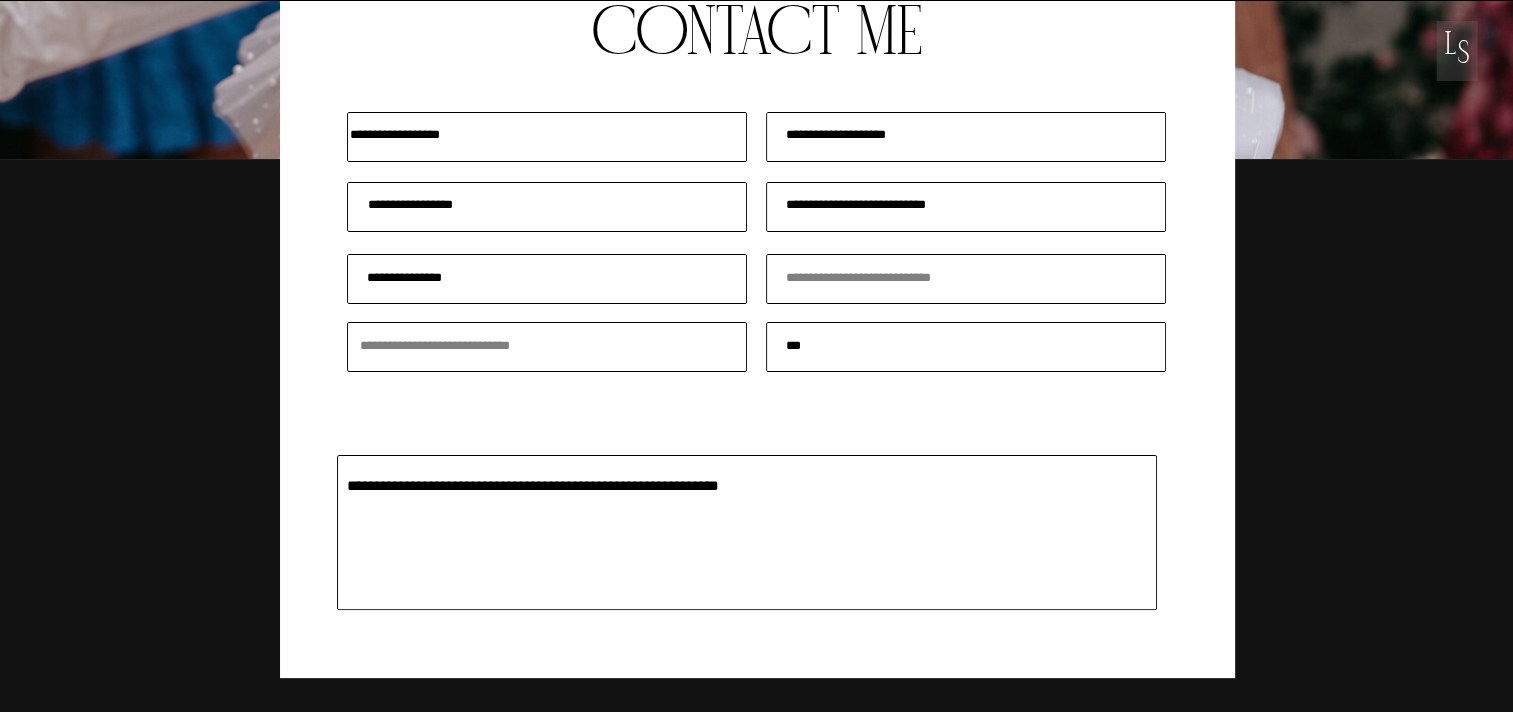 type on "**********" 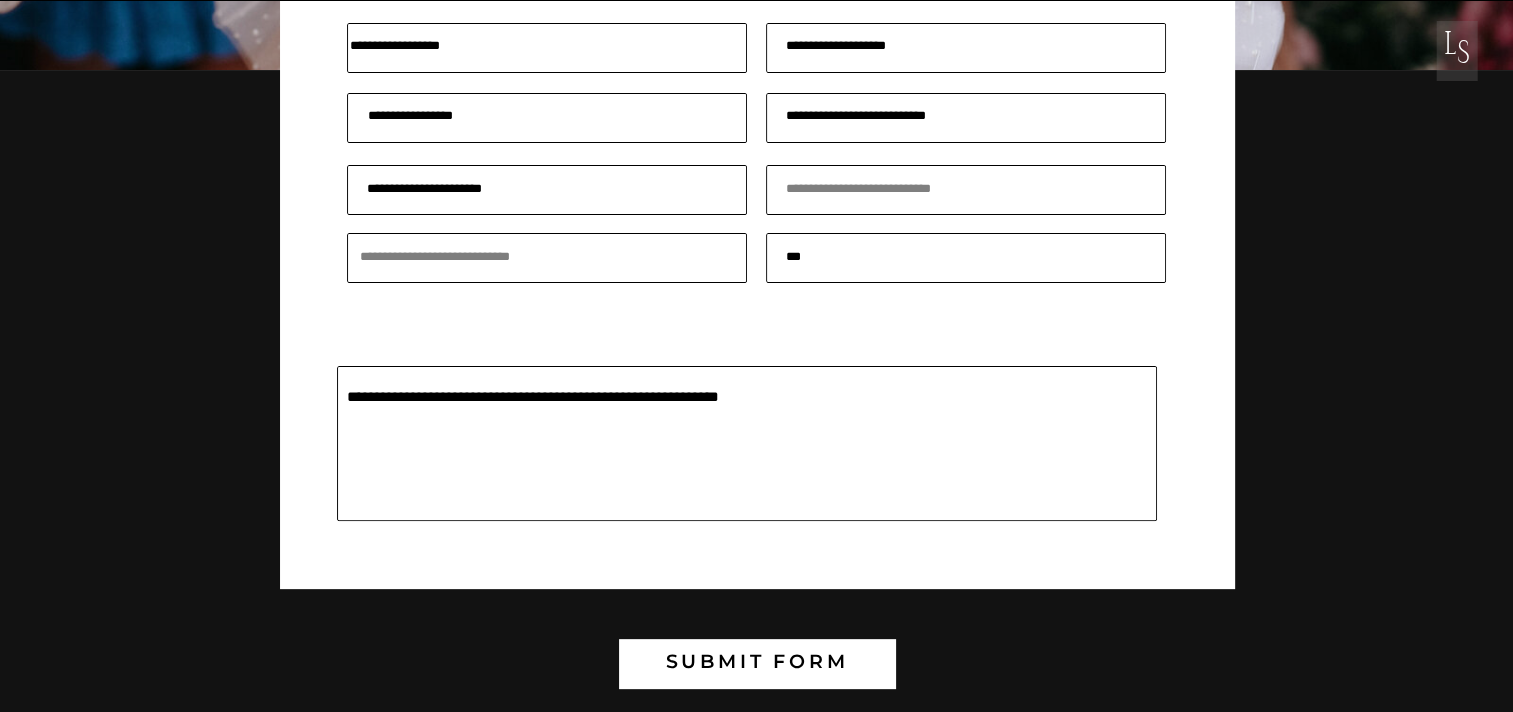scroll, scrollTop: 588, scrollLeft: 0, axis: vertical 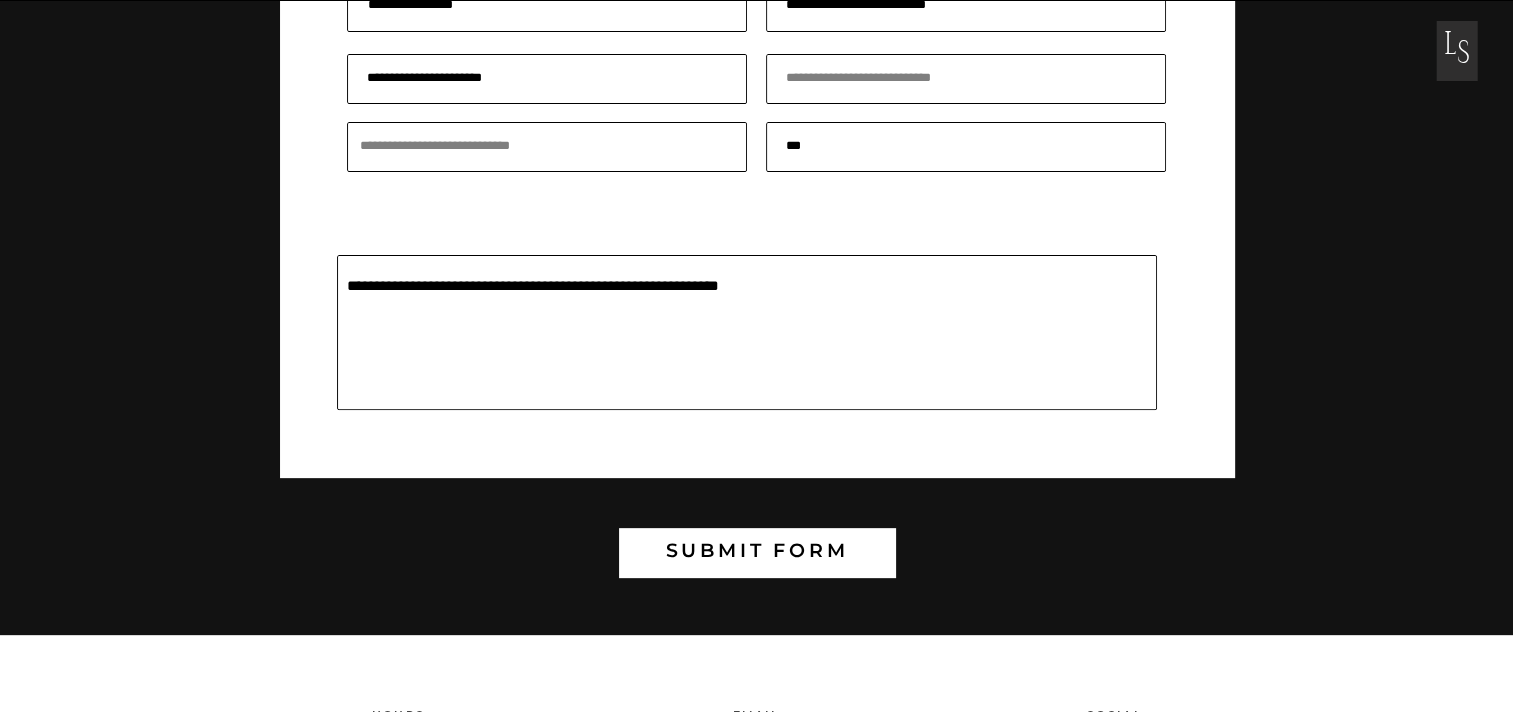 type on "**********" 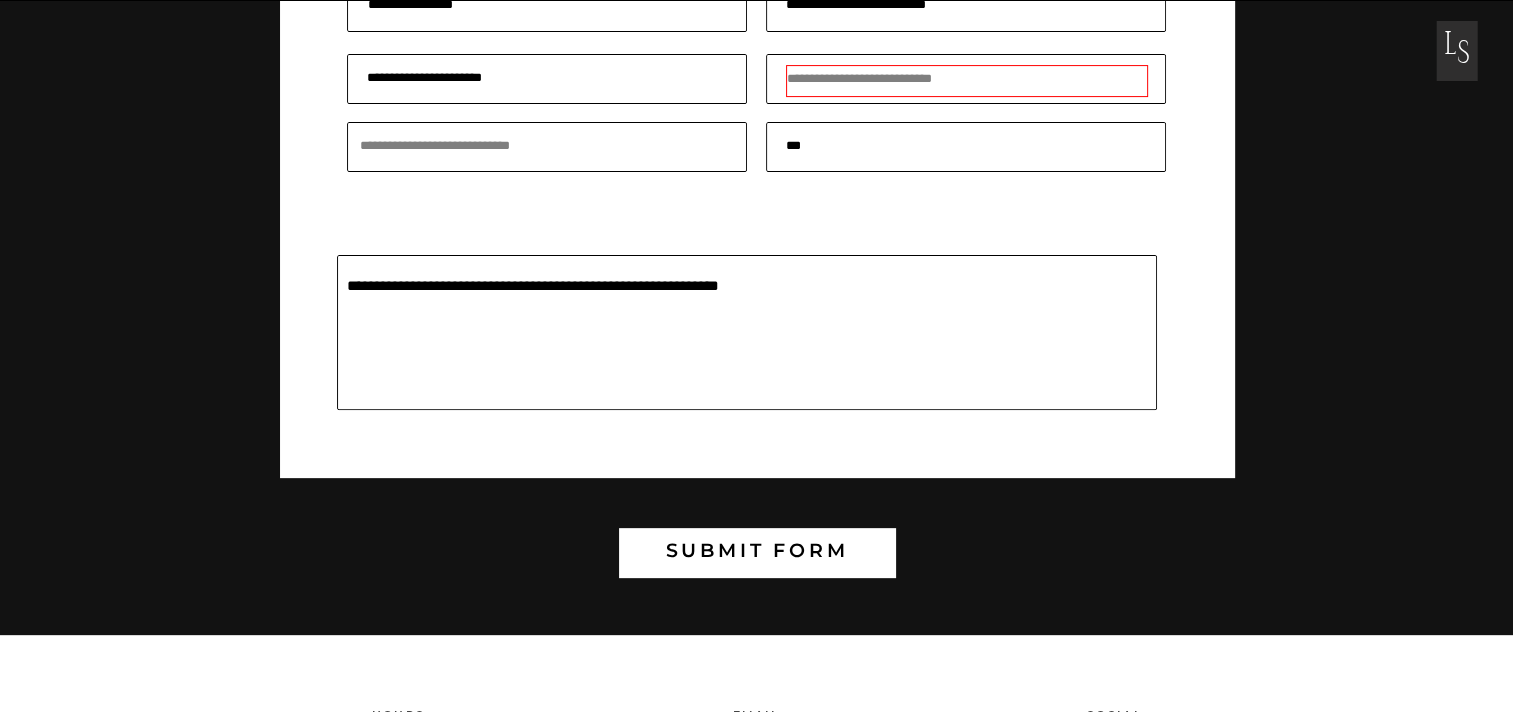 click on "submit form" at bounding box center [757, 550] 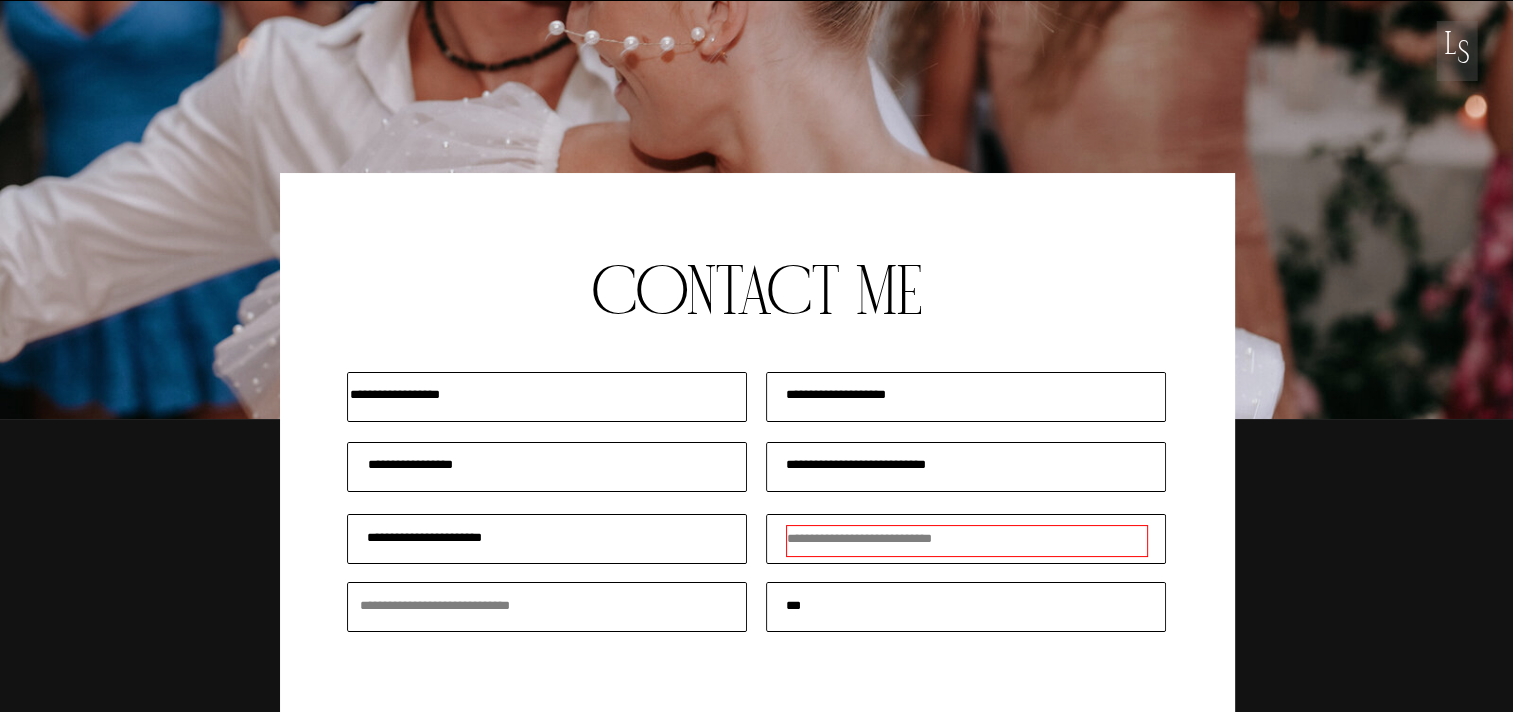 scroll, scrollTop: 111, scrollLeft: 0, axis: vertical 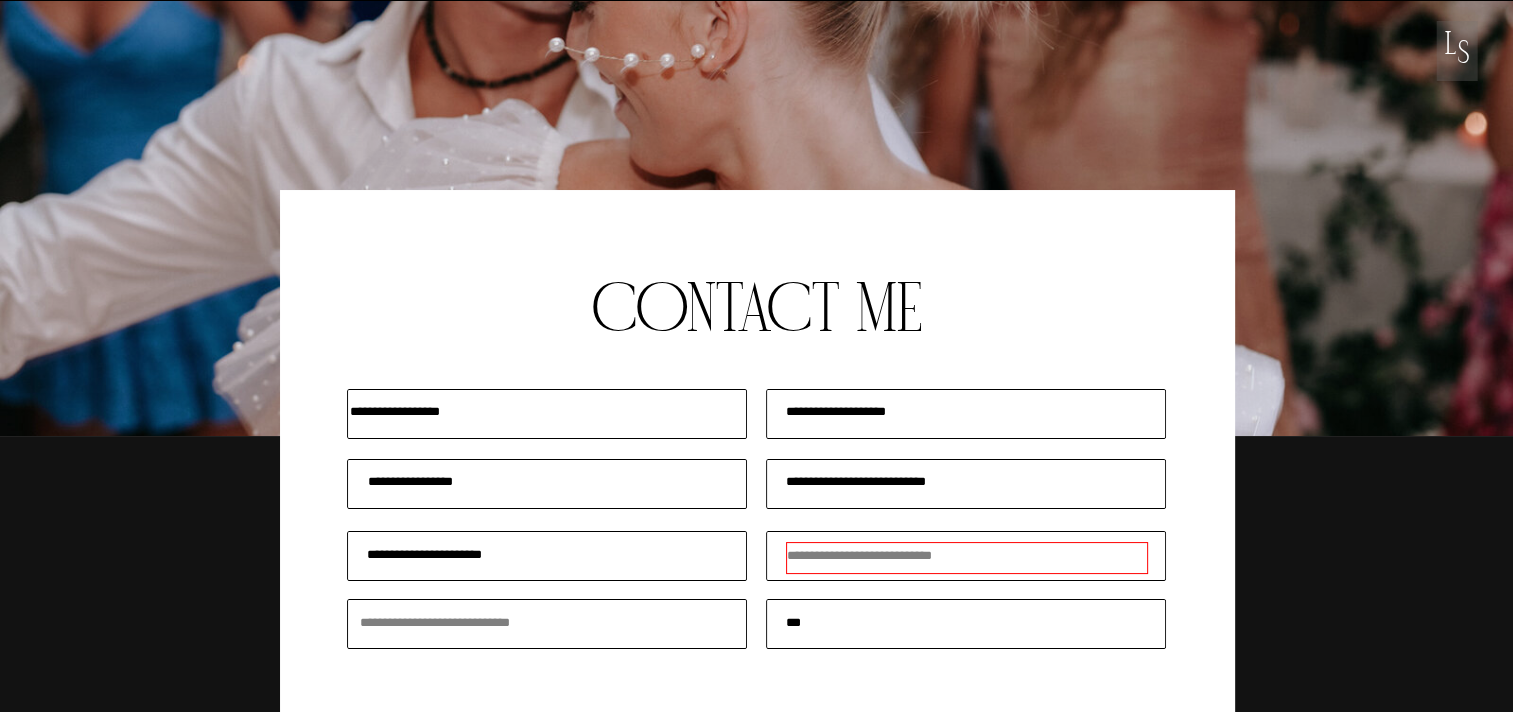 click at bounding box center [967, 558] 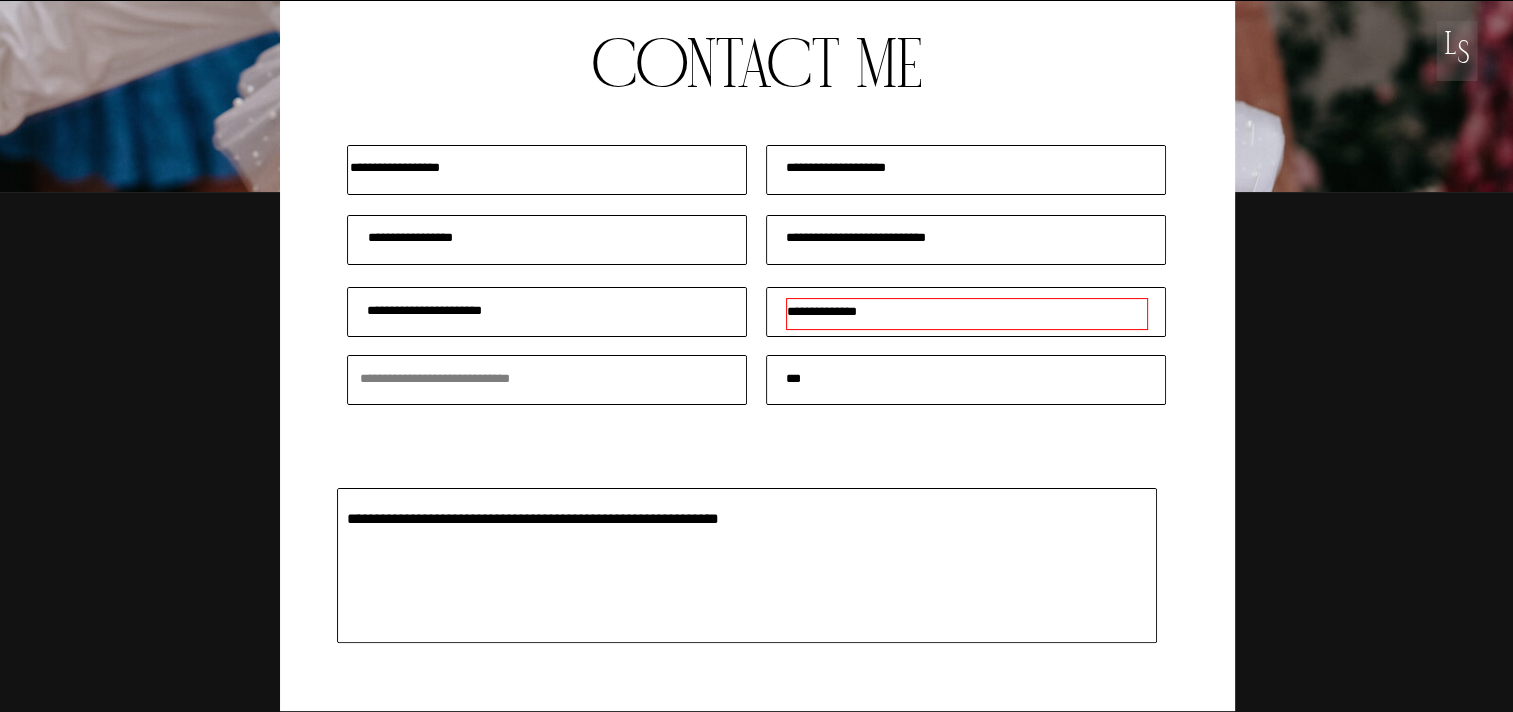 scroll, scrollTop: 539, scrollLeft: 0, axis: vertical 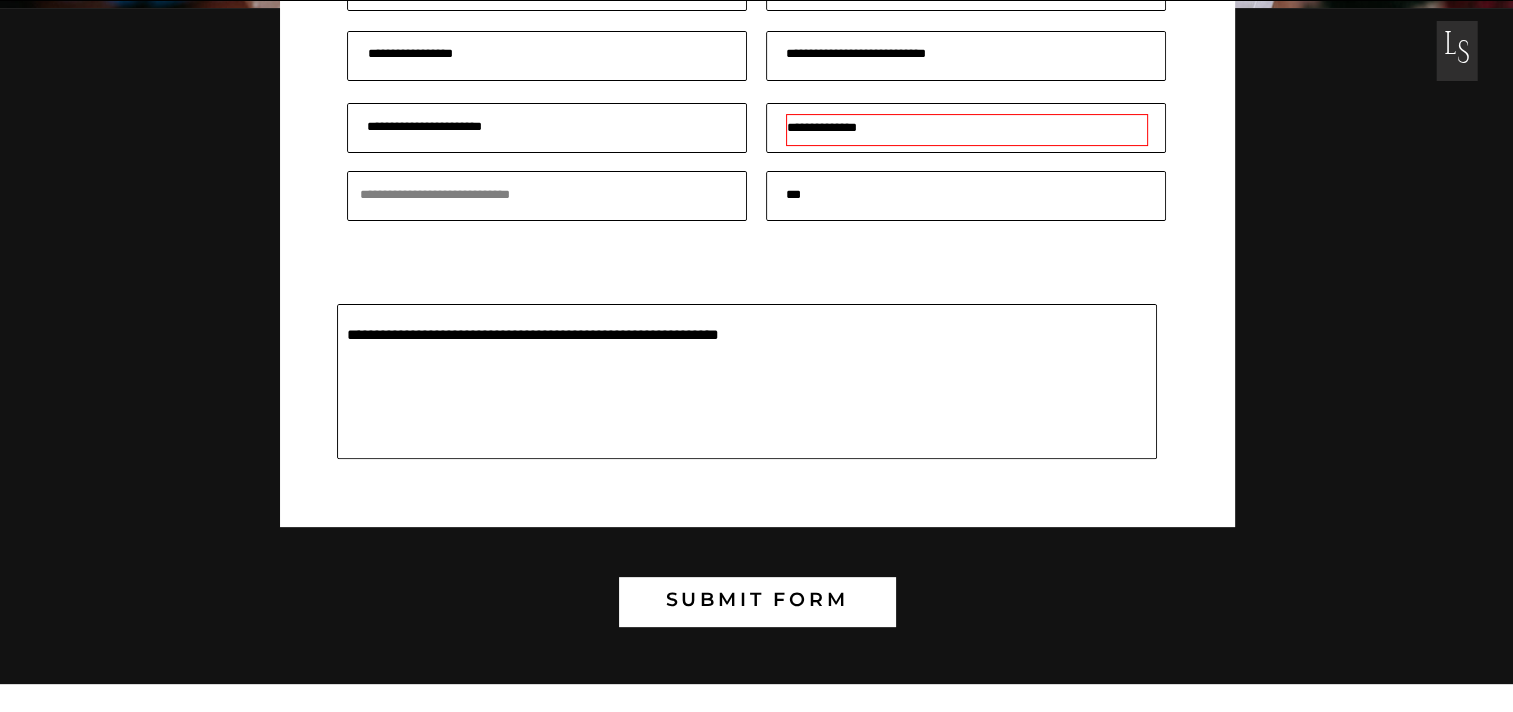 click on "**********" at bounding box center (967, 130) 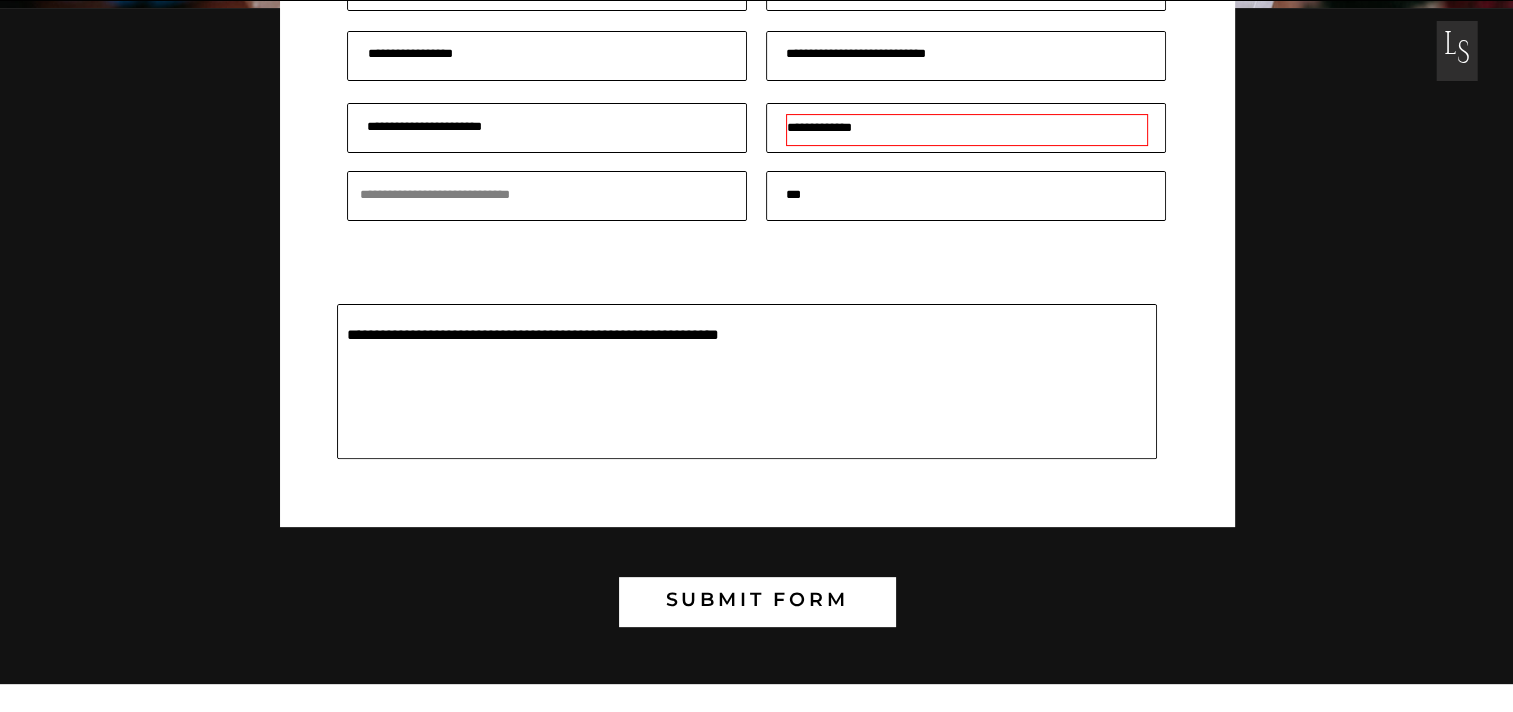type on "**********" 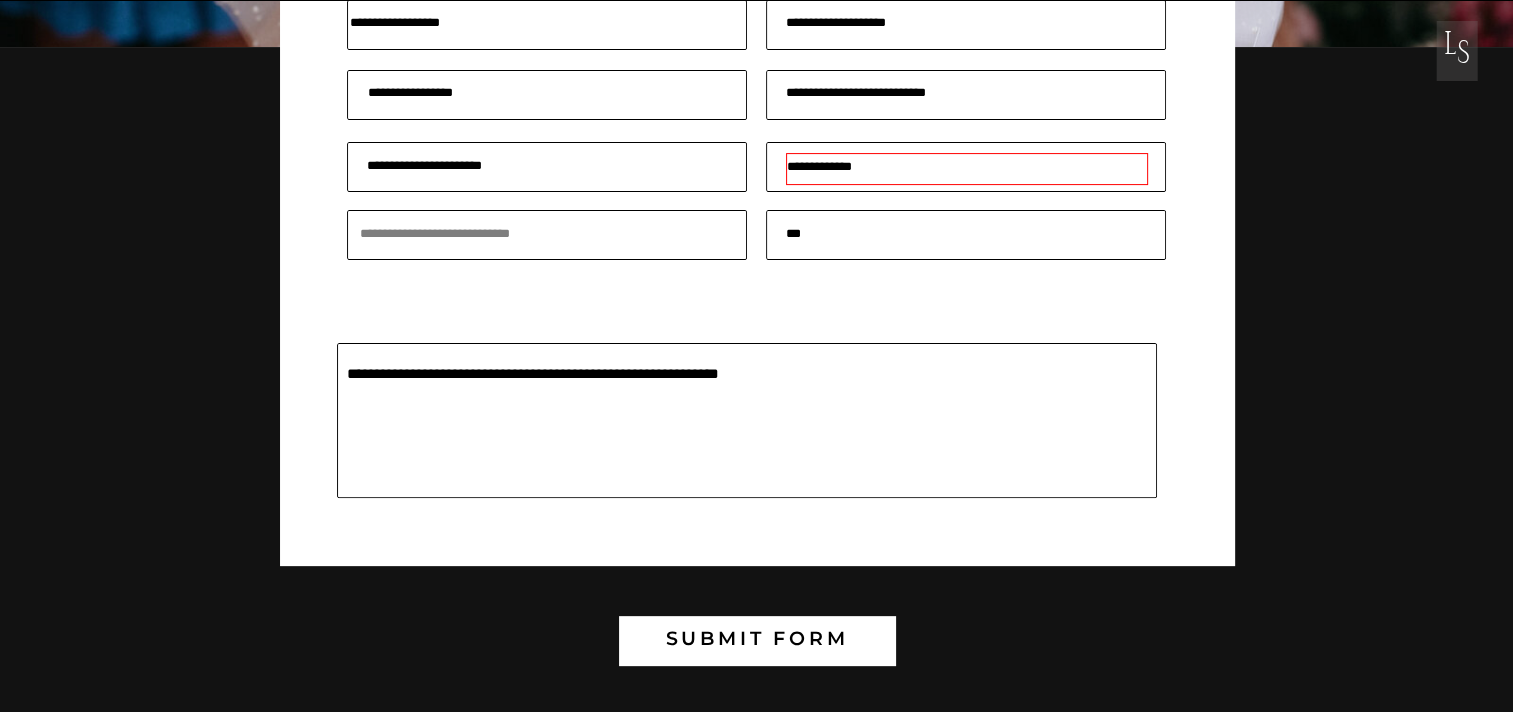 scroll, scrollTop: 516, scrollLeft: 0, axis: vertical 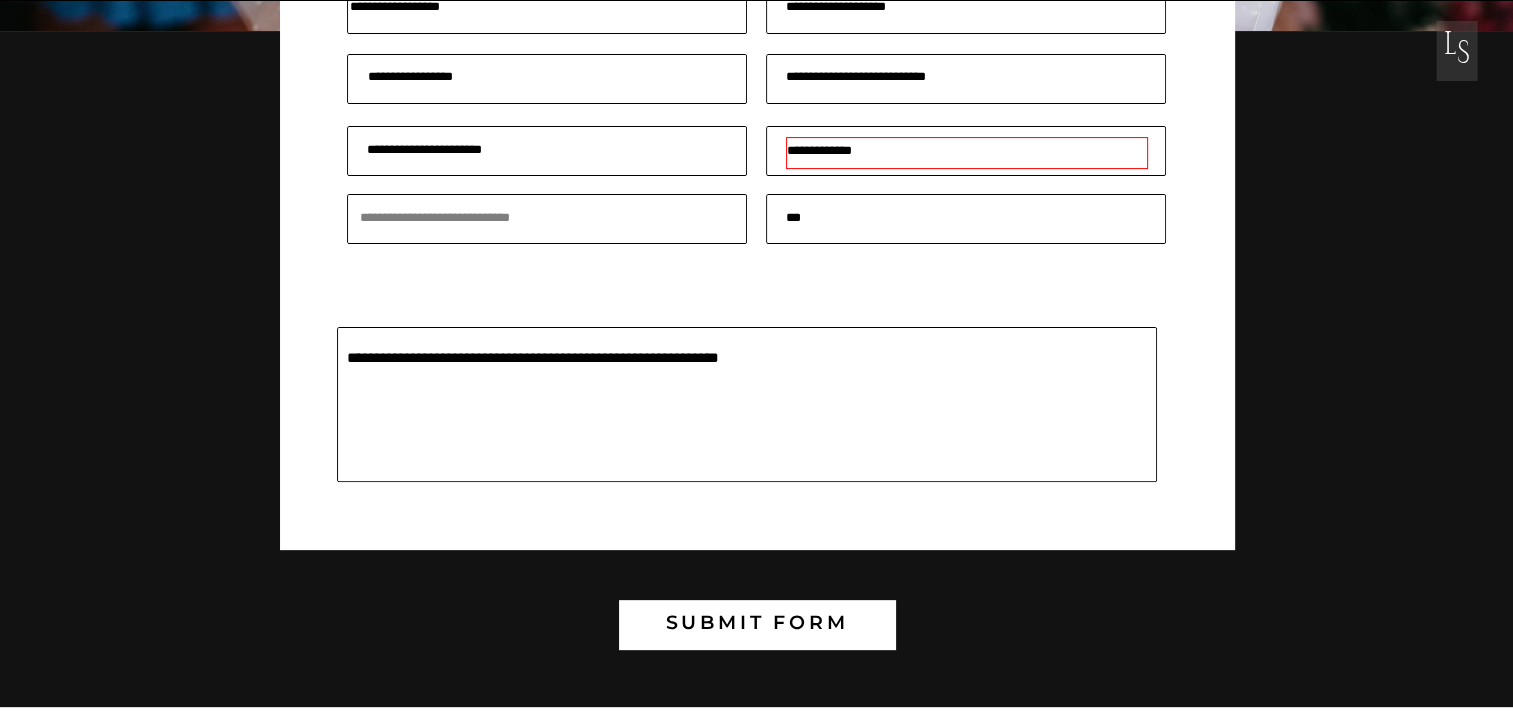 click on "submit form" at bounding box center [757, 622] 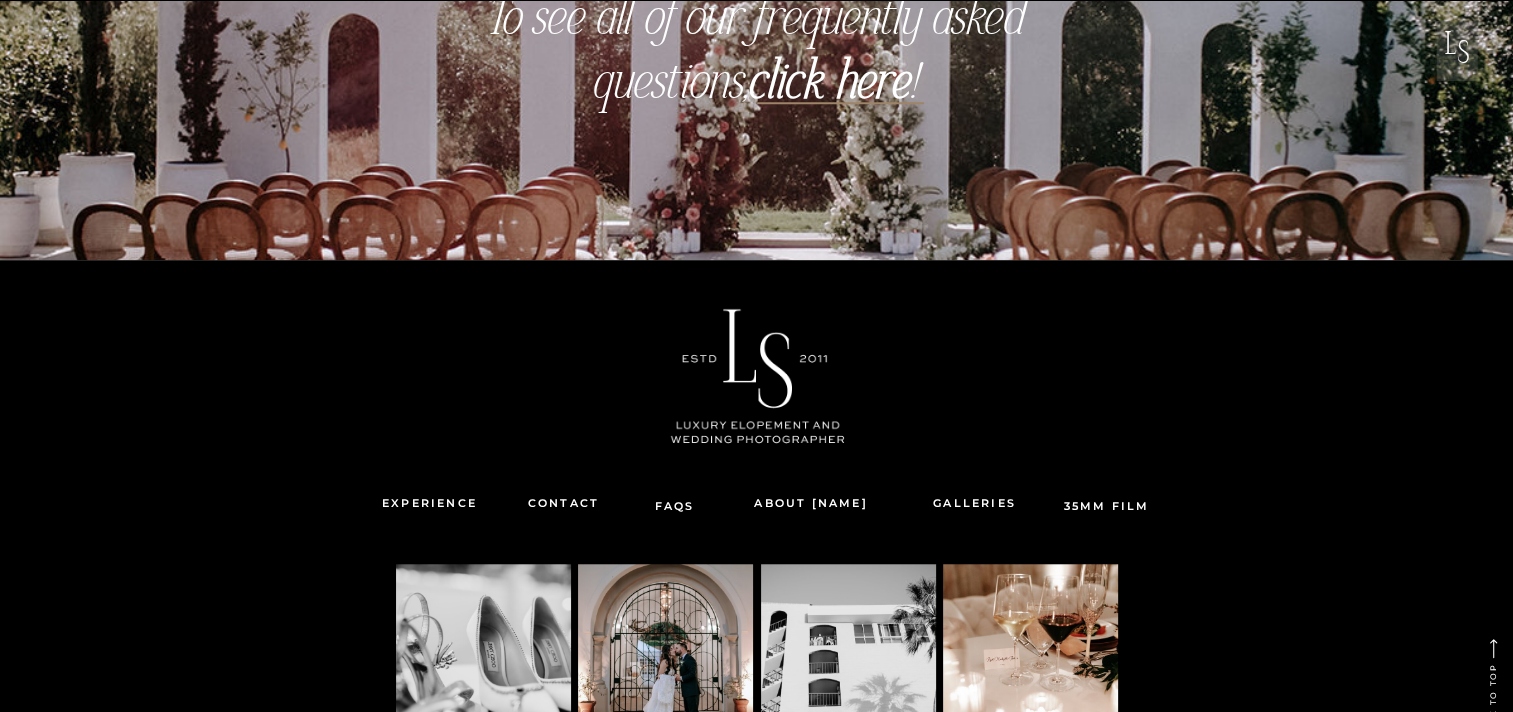 scroll, scrollTop: 1734, scrollLeft: 0, axis: vertical 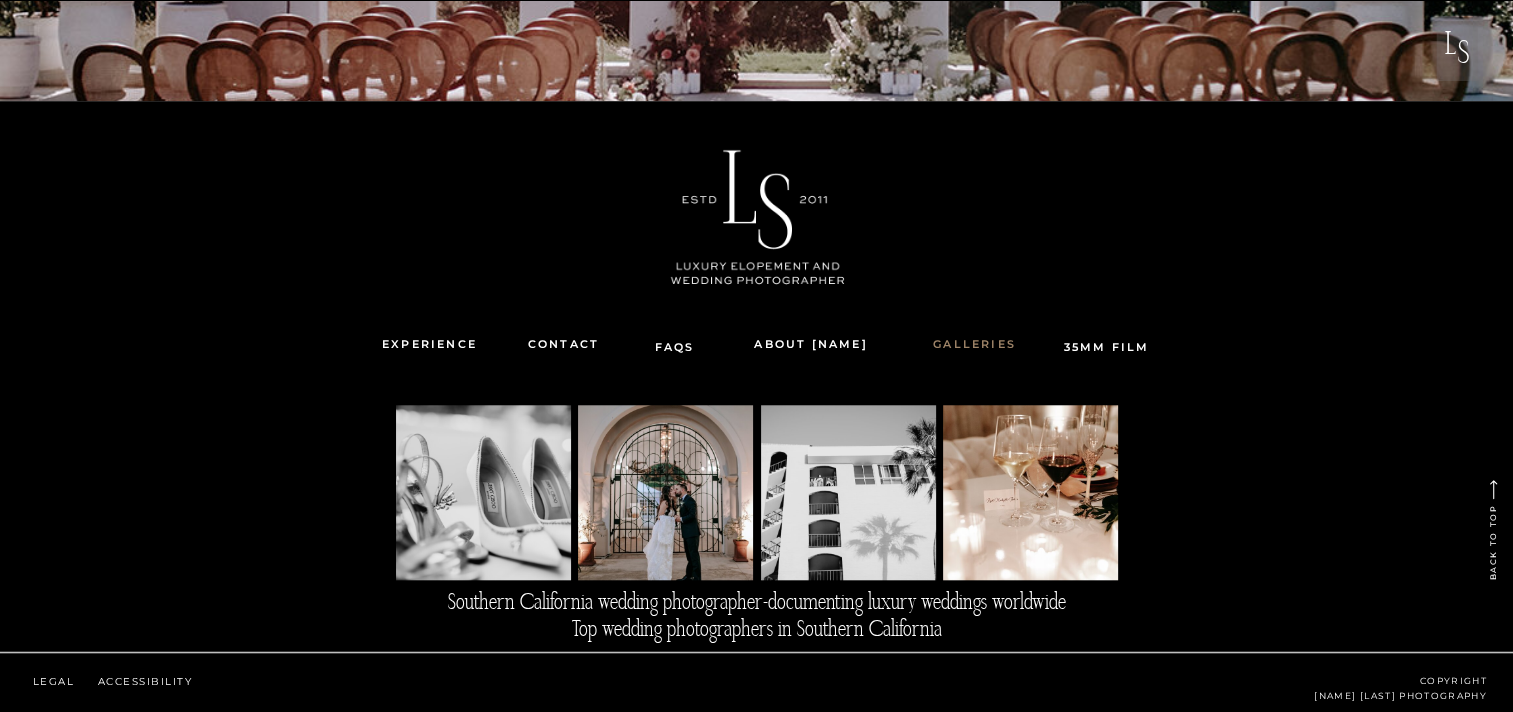 click on "Galleries" at bounding box center (975, 344) 